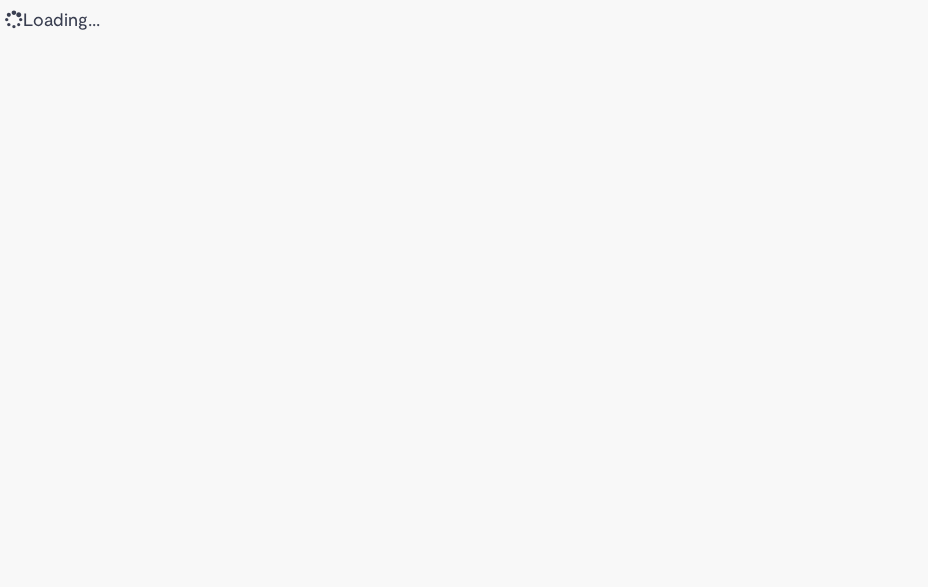 scroll, scrollTop: 0, scrollLeft: 0, axis: both 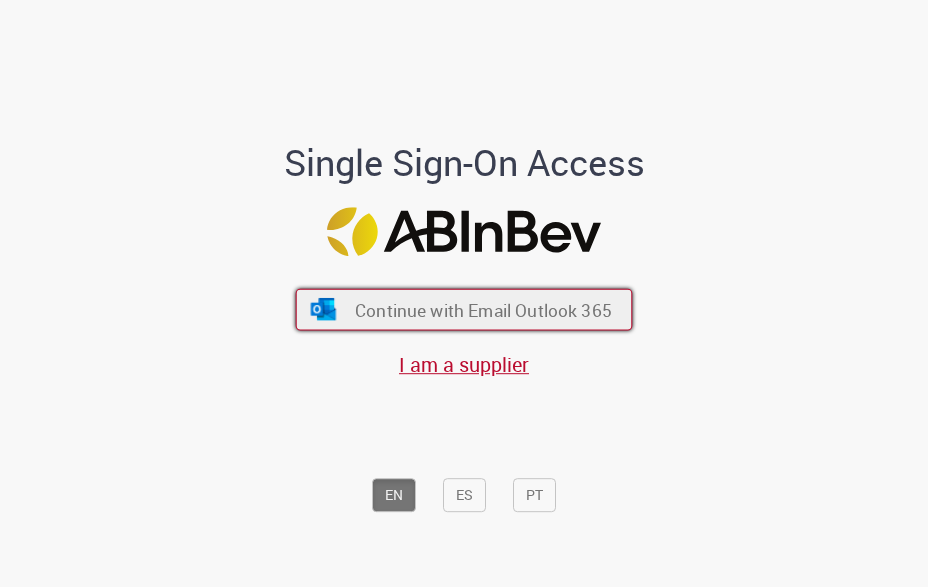 click on "Continue with Email Outlook 365" at bounding box center (483, 309) 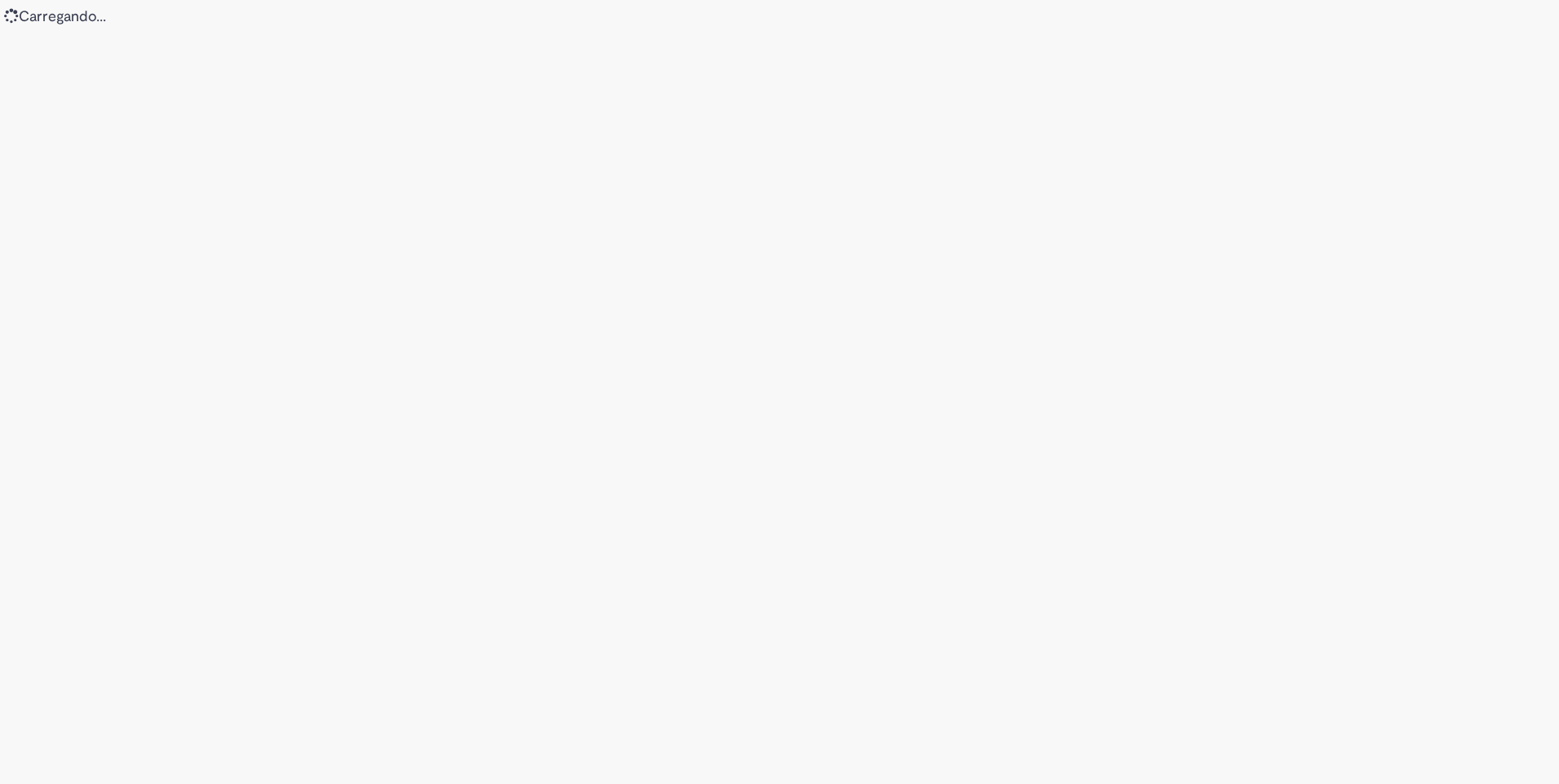 scroll, scrollTop: 0, scrollLeft: 0, axis: both 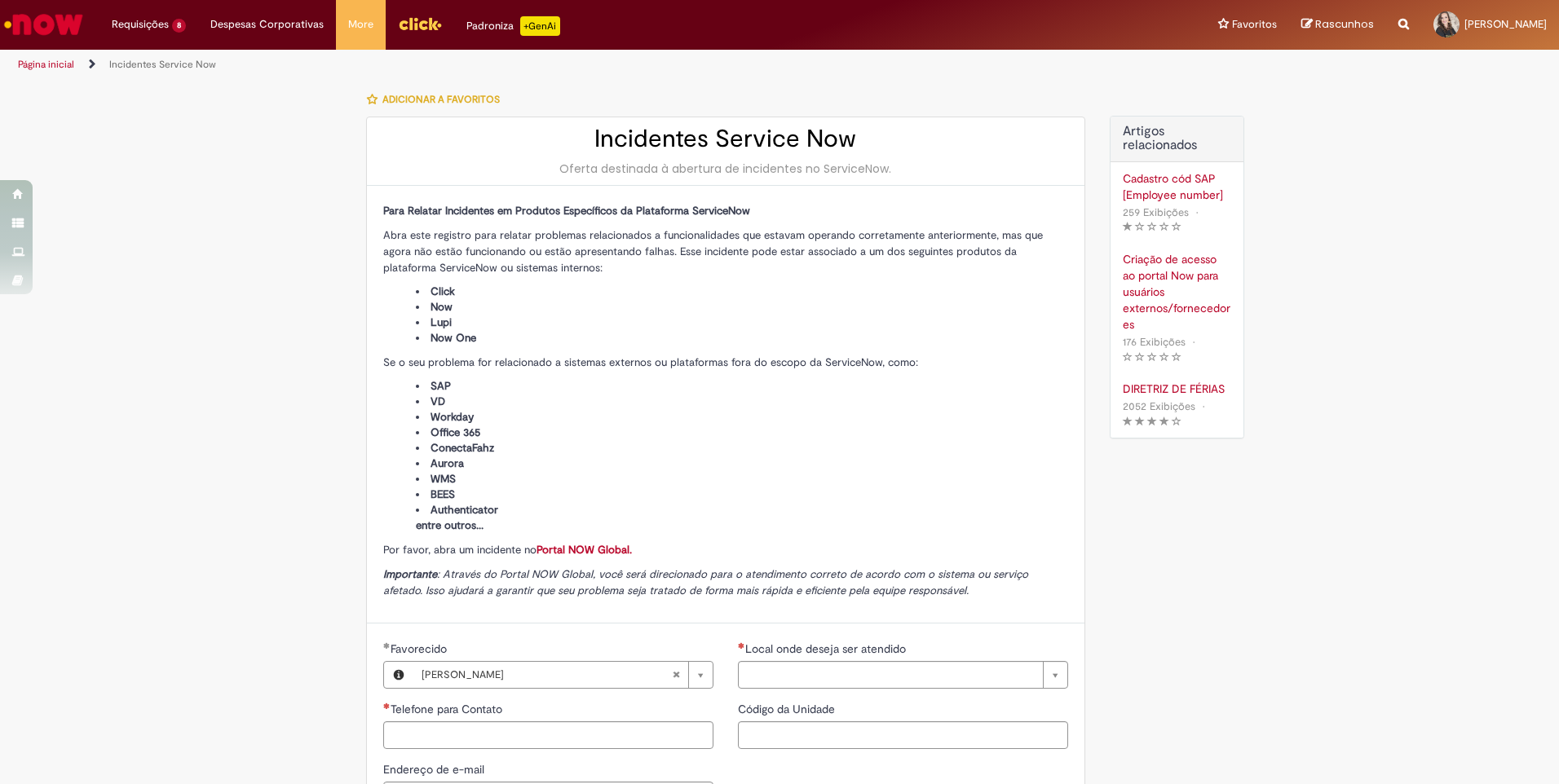 type on "**********" 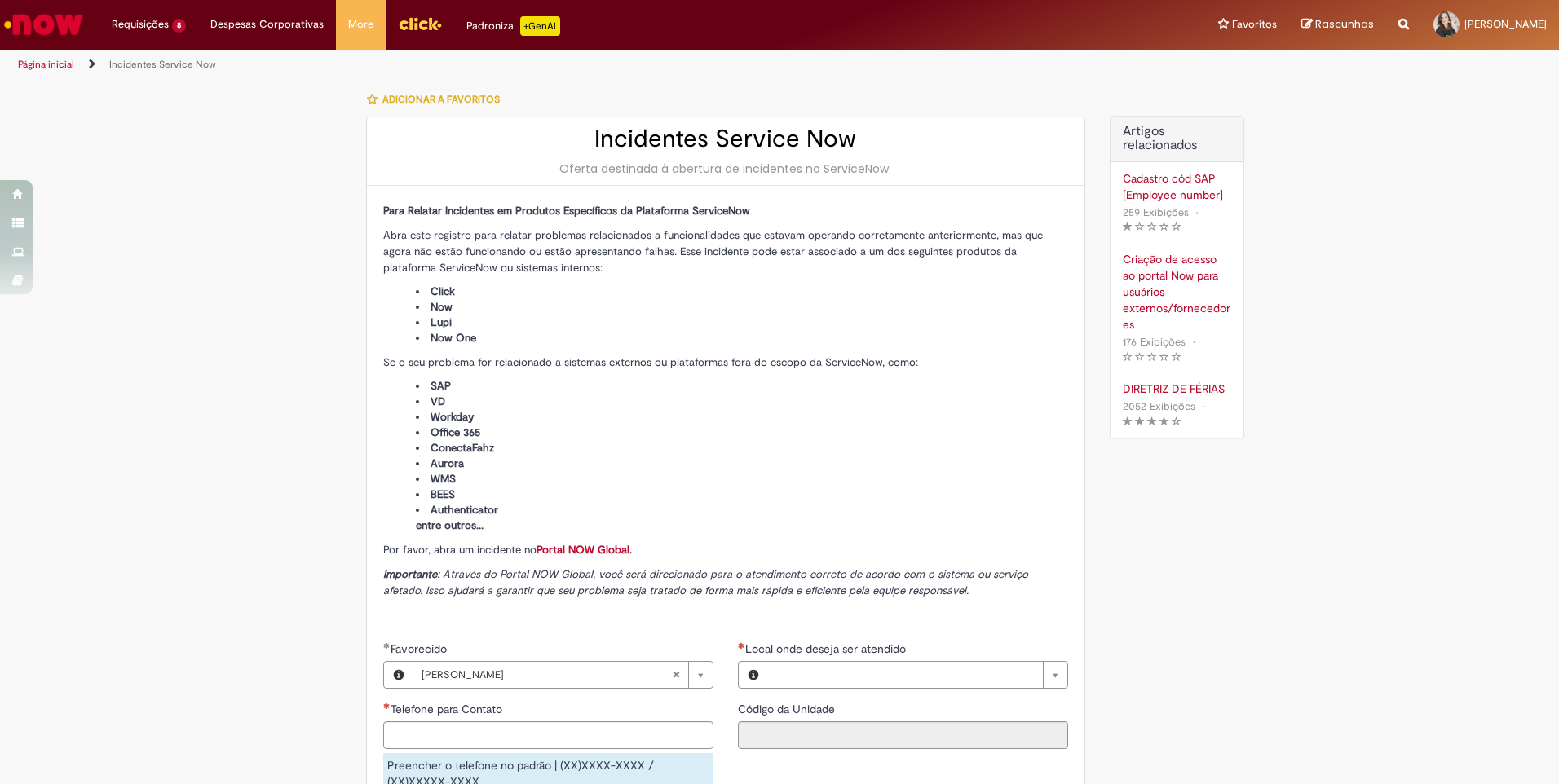 type on "**********" 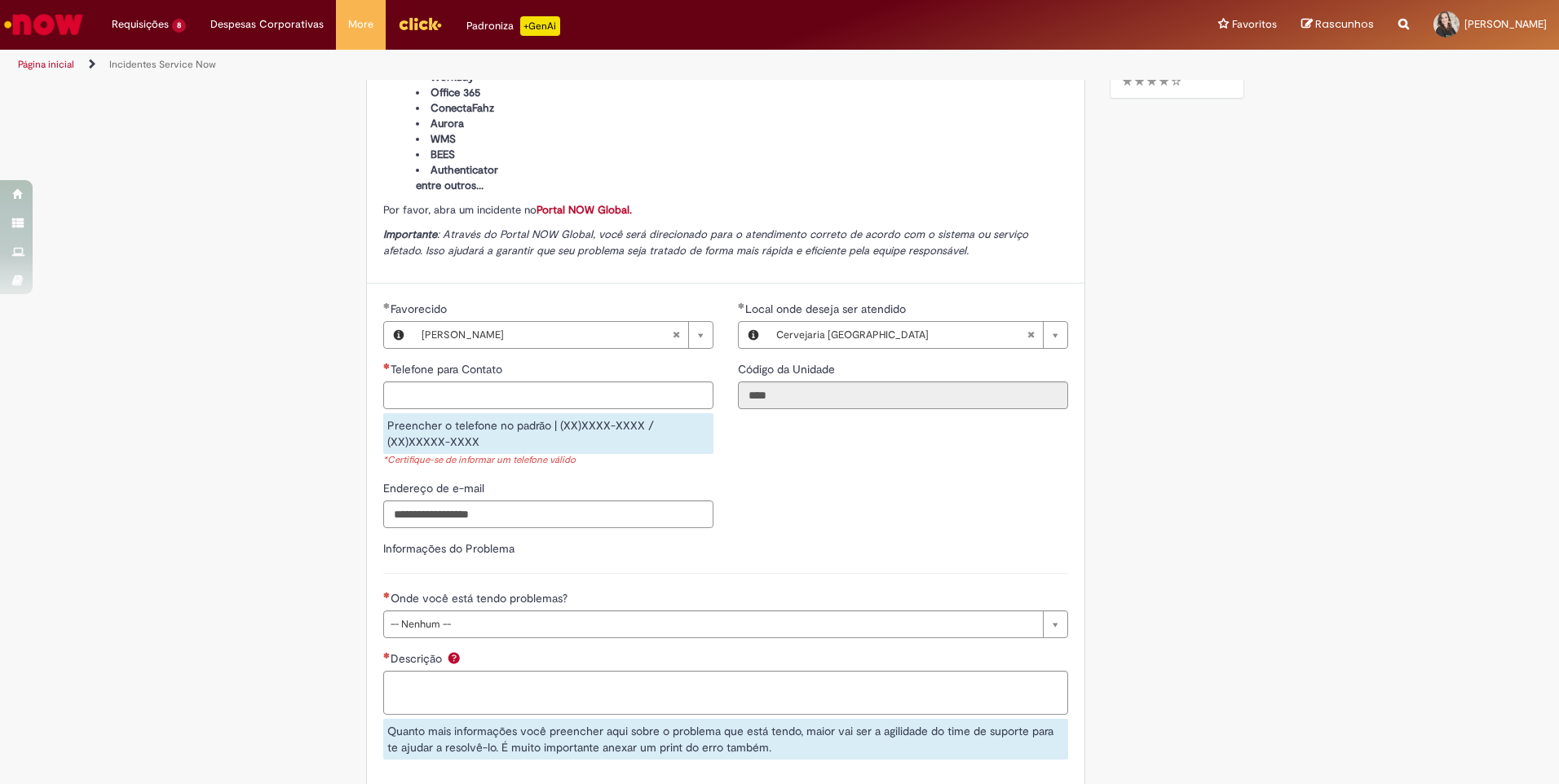 scroll, scrollTop: 353, scrollLeft: 0, axis: vertical 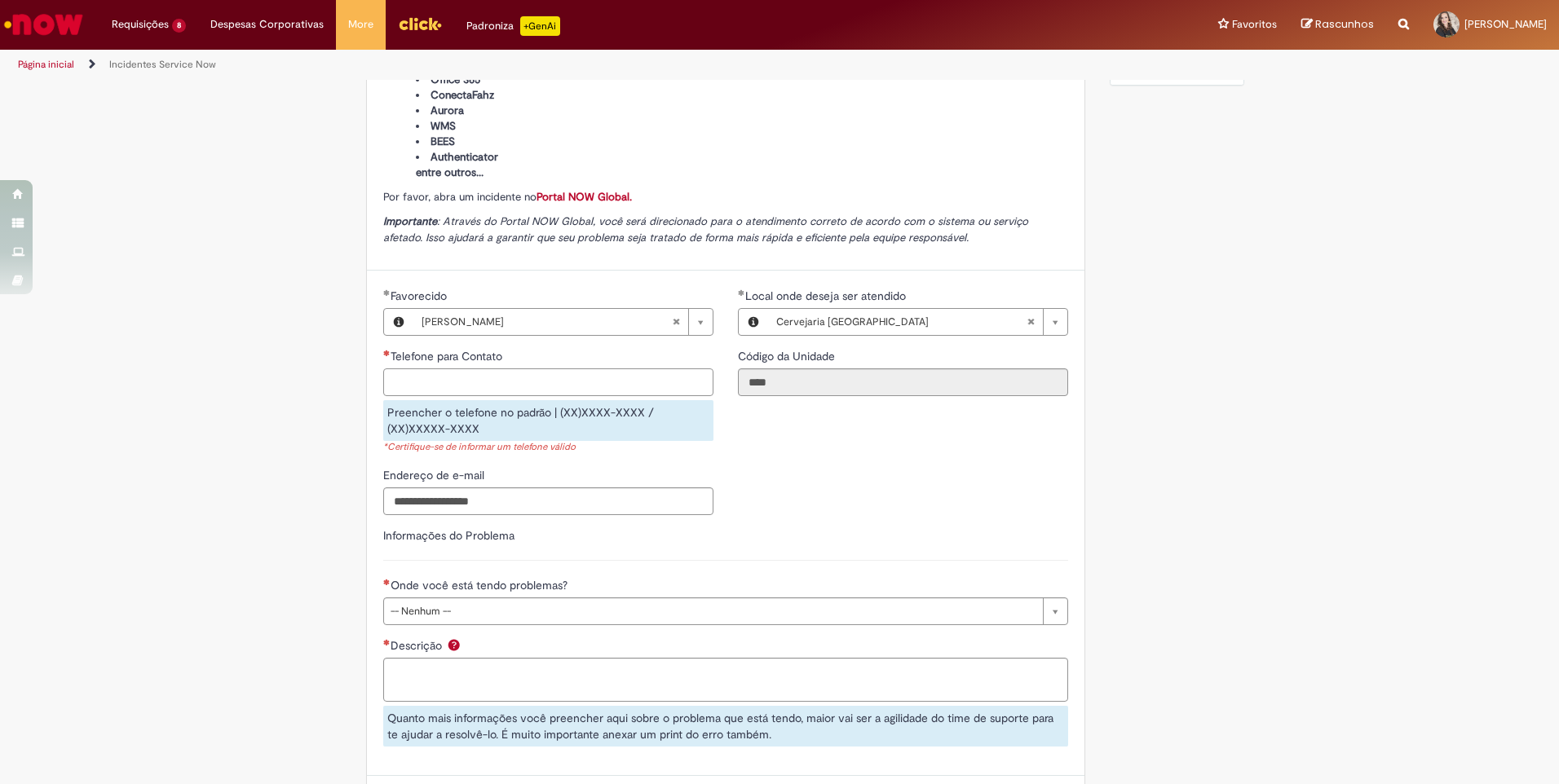 click on "Telefone para Contato" at bounding box center (548, 382) 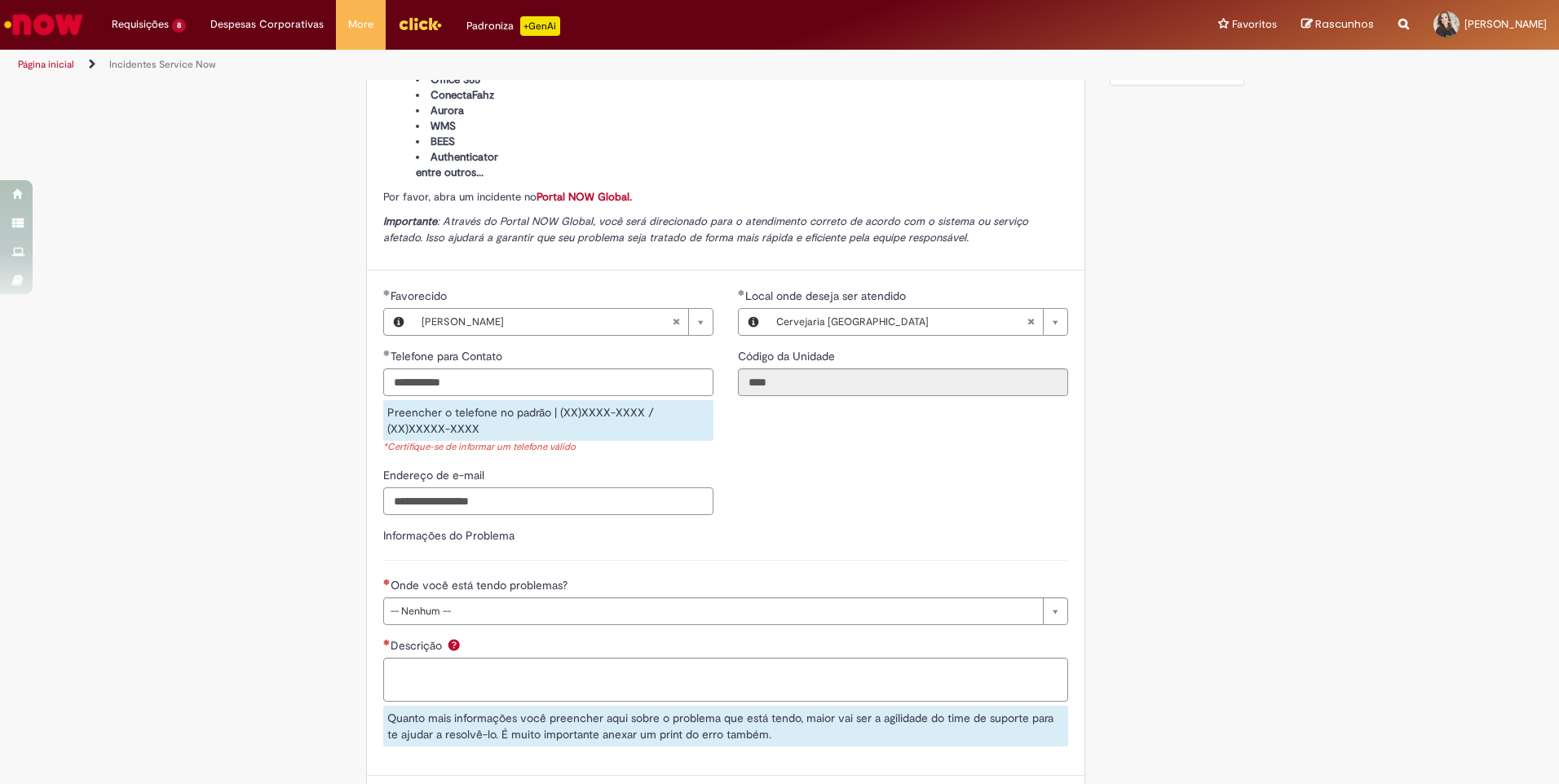 type on "**********" 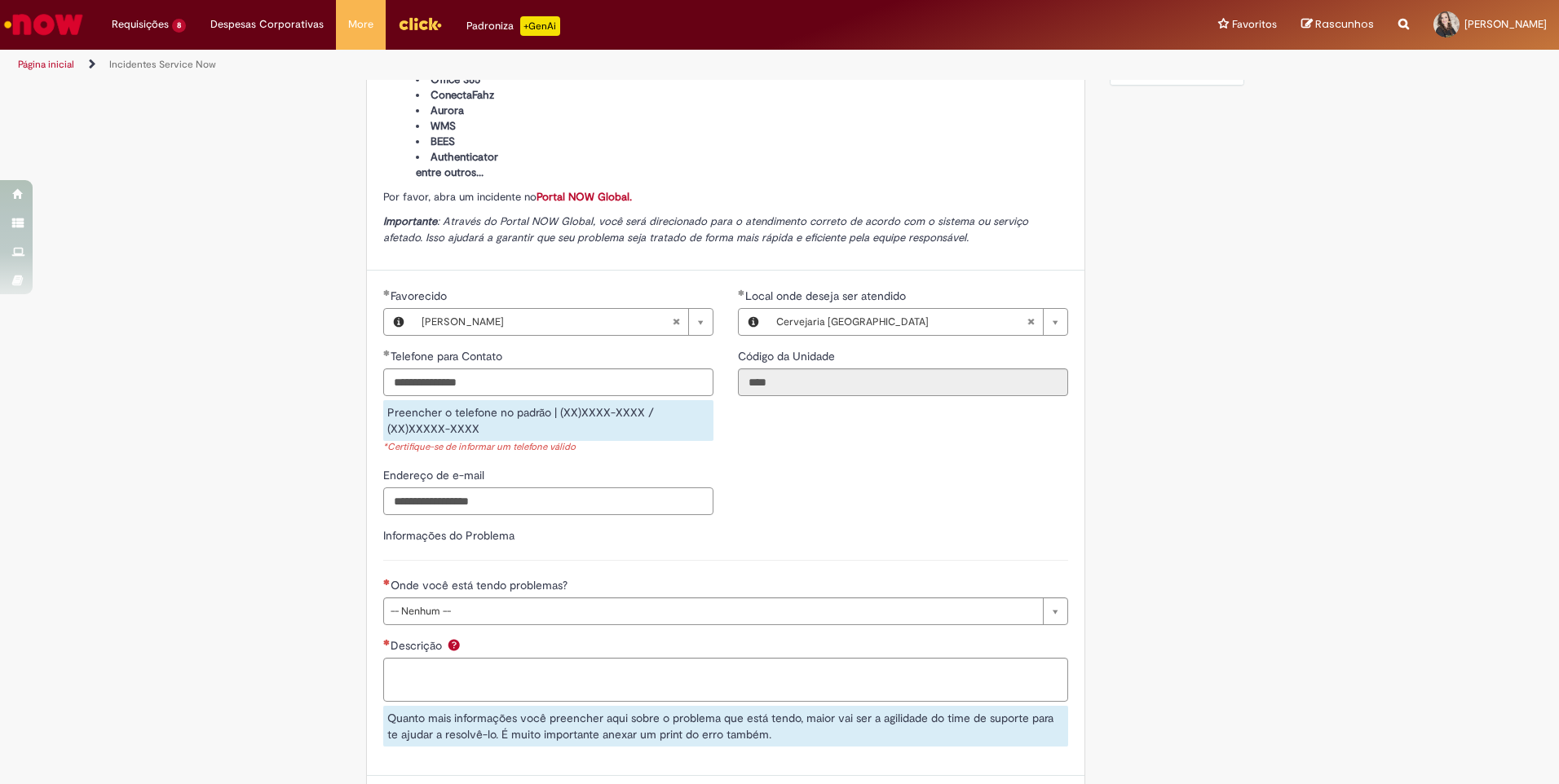 click on "**********" at bounding box center [726, 522] 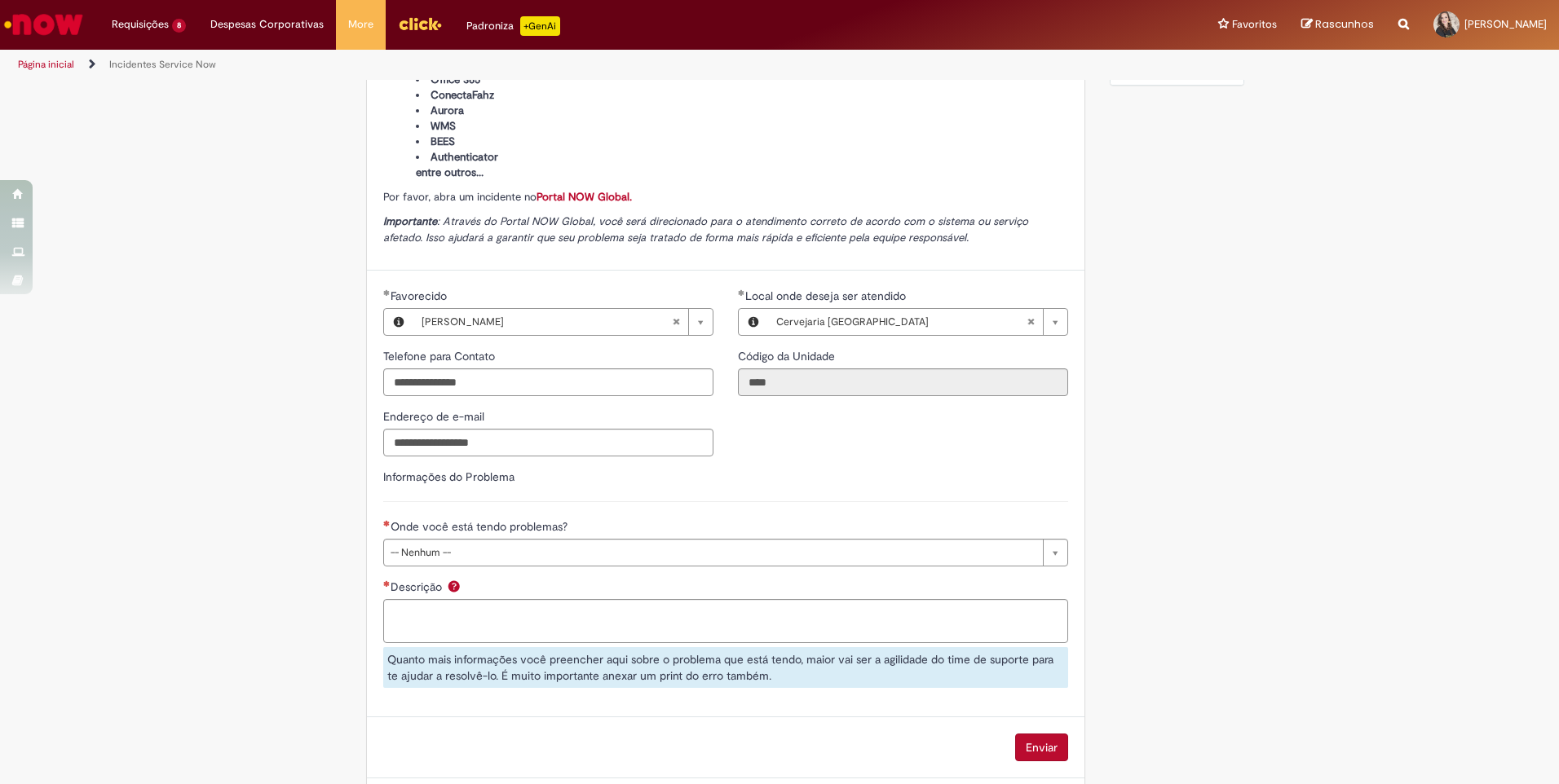 click on "Informações do Problema" at bounding box center [726, 485] 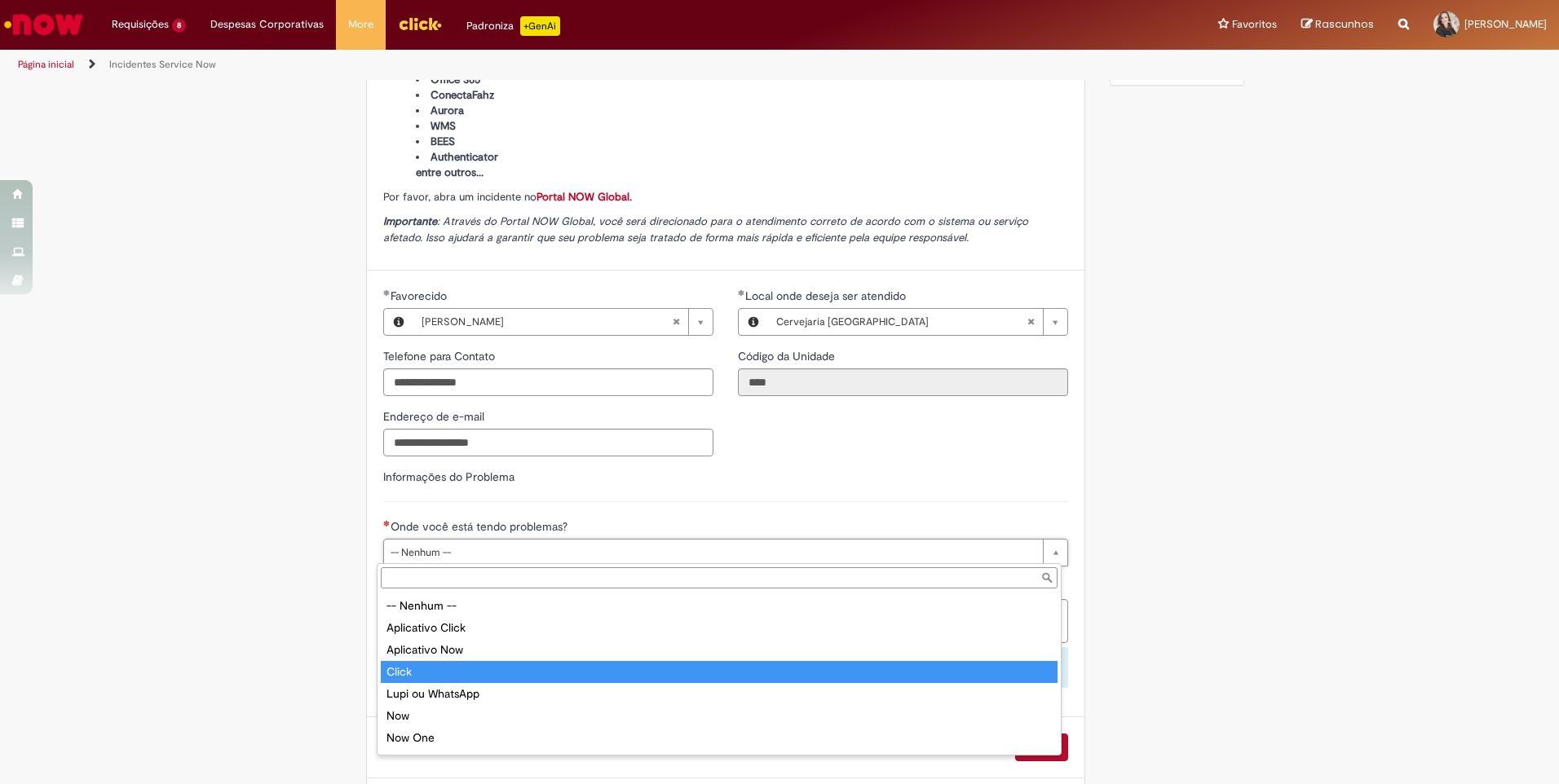 scroll, scrollTop: 20, scrollLeft: 0, axis: vertical 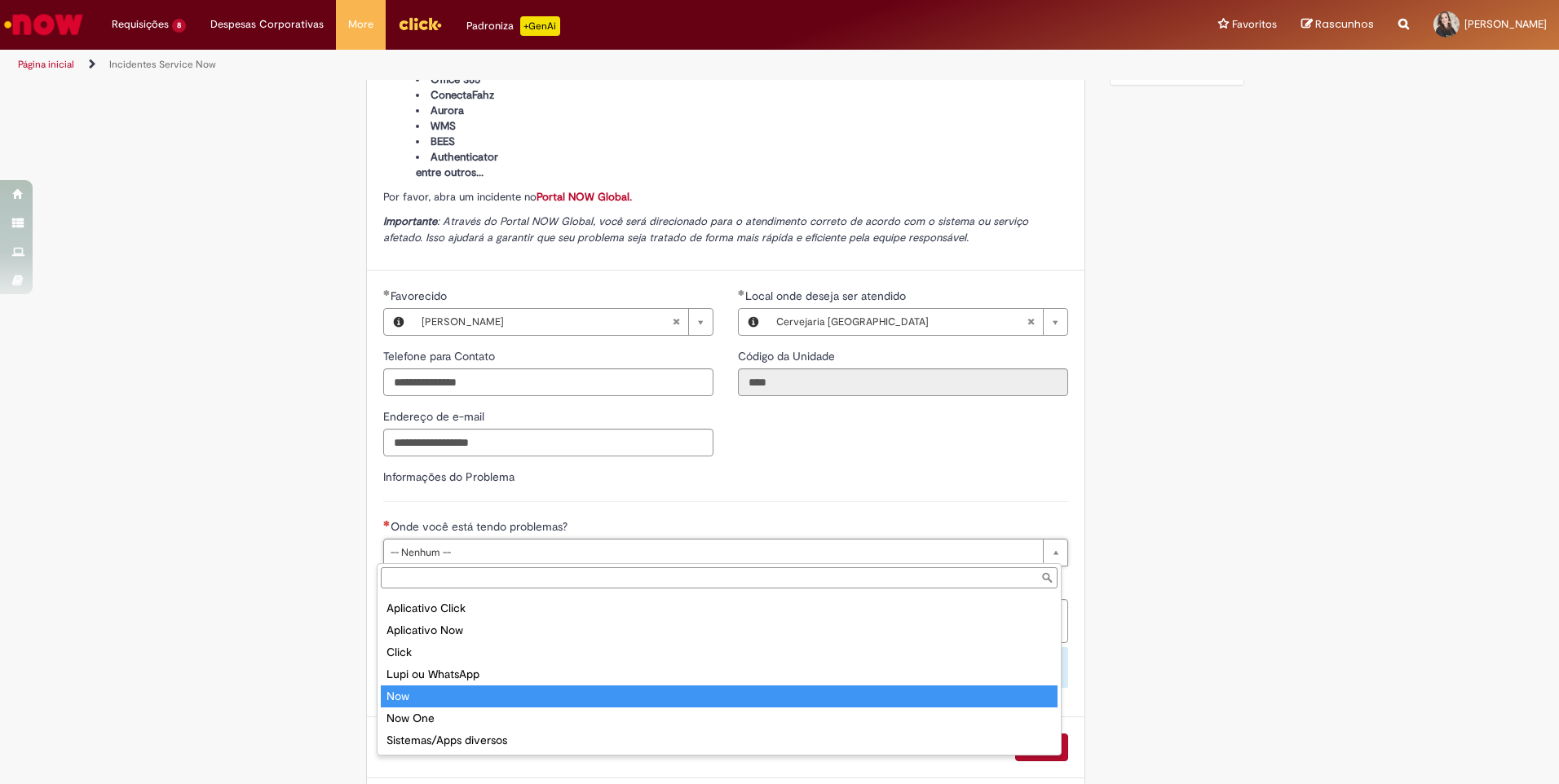 type on "***" 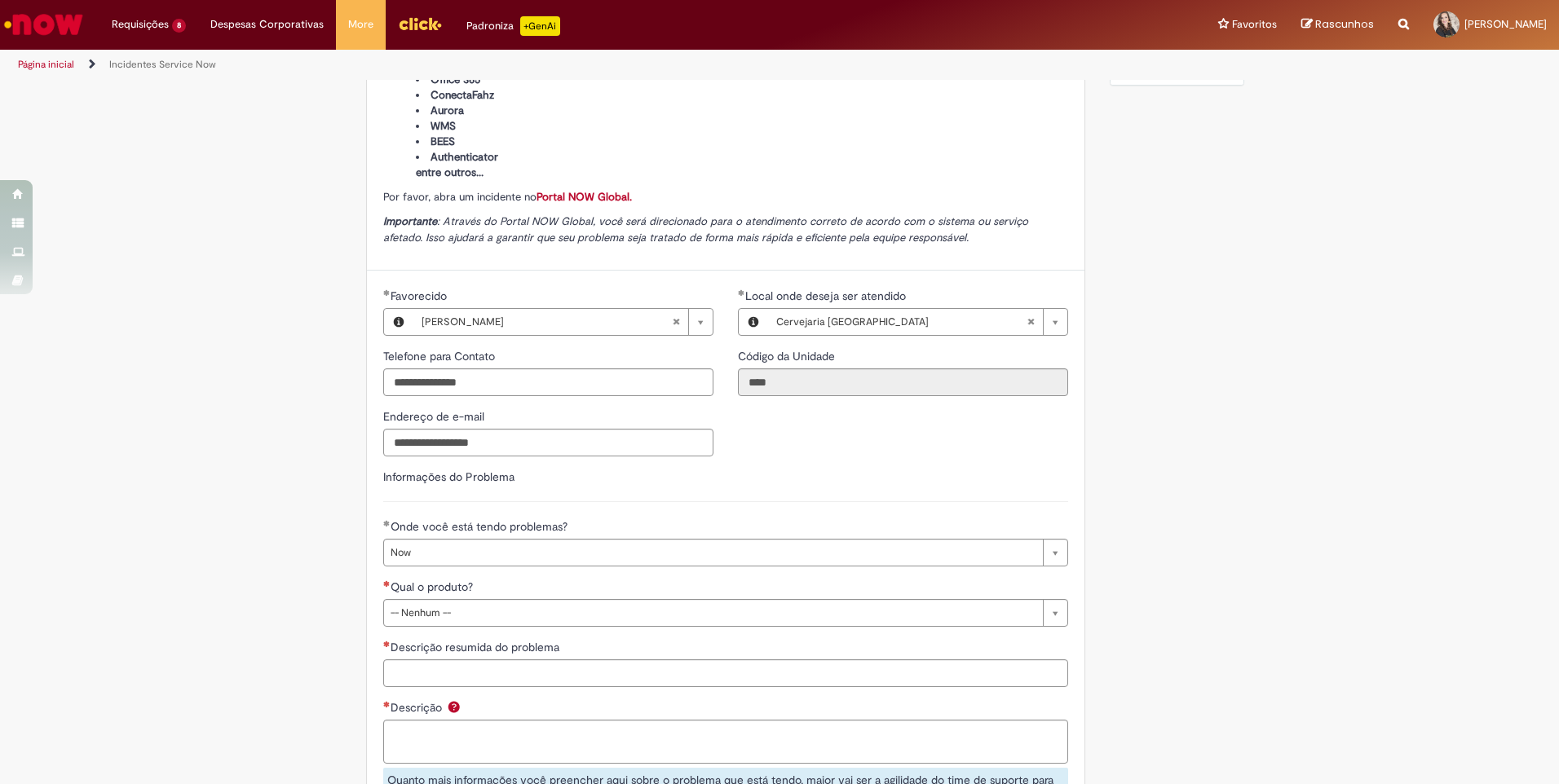 click on "Tire dúvidas com LupiAssist    +GenAI
Oi! Eu sou LupiAssist, uma Inteligência Artificial Generativa em constante aprendizado   Meu conteúdo é monitorado para trazer uma melhor experiência
Dúvidas comuns:
Só mais um instante, estou consultando nossas bases de conhecimento  e escrevendo a melhor resposta pra você!
Title
Lorem ipsum dolor sit amet    Fazer uma nova pergunta
Gerei esta resposta utilizando IA Generativa em conjunto com os nossos padrões. Em caso de divergência, os documentos oficiais prevalecerão.
Saiba mais em:
Ou ligue para:
E aí, te ajudei?
Sim, obrigado!" at bounding box center (780, 359) 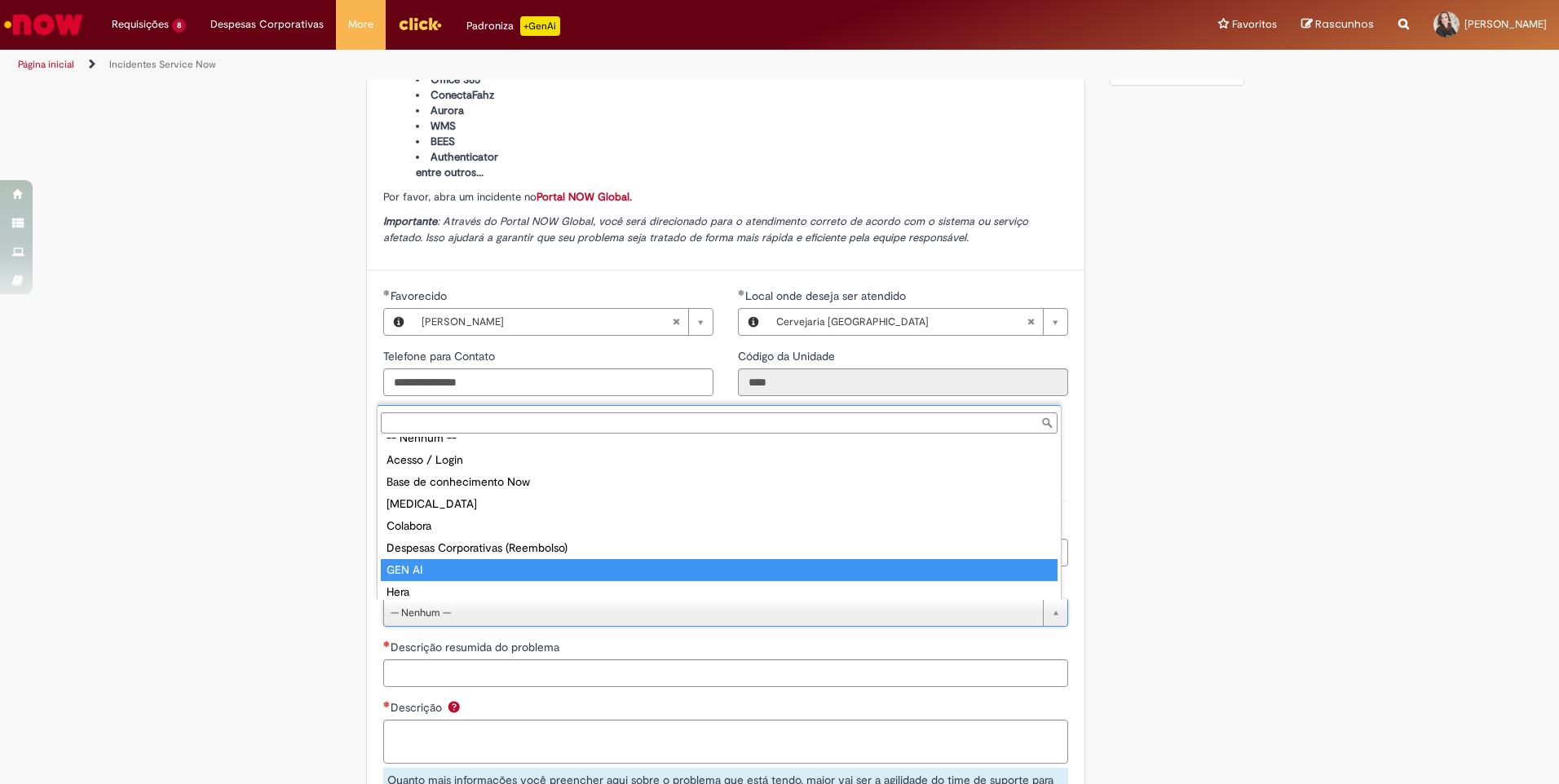 scroll, scrollTop: 81, scrollLeft: 0, axis: vertical 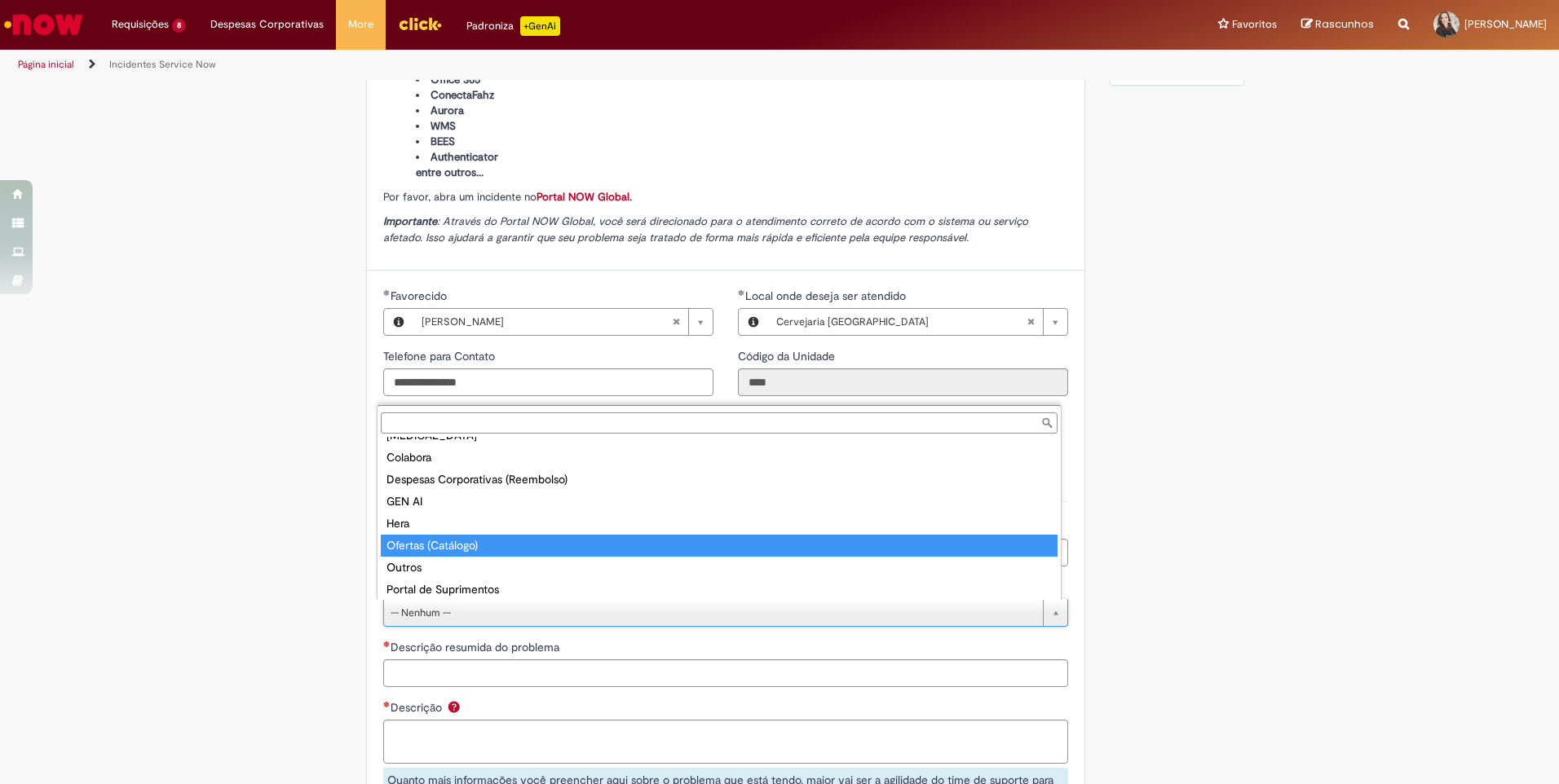 type on "**********" 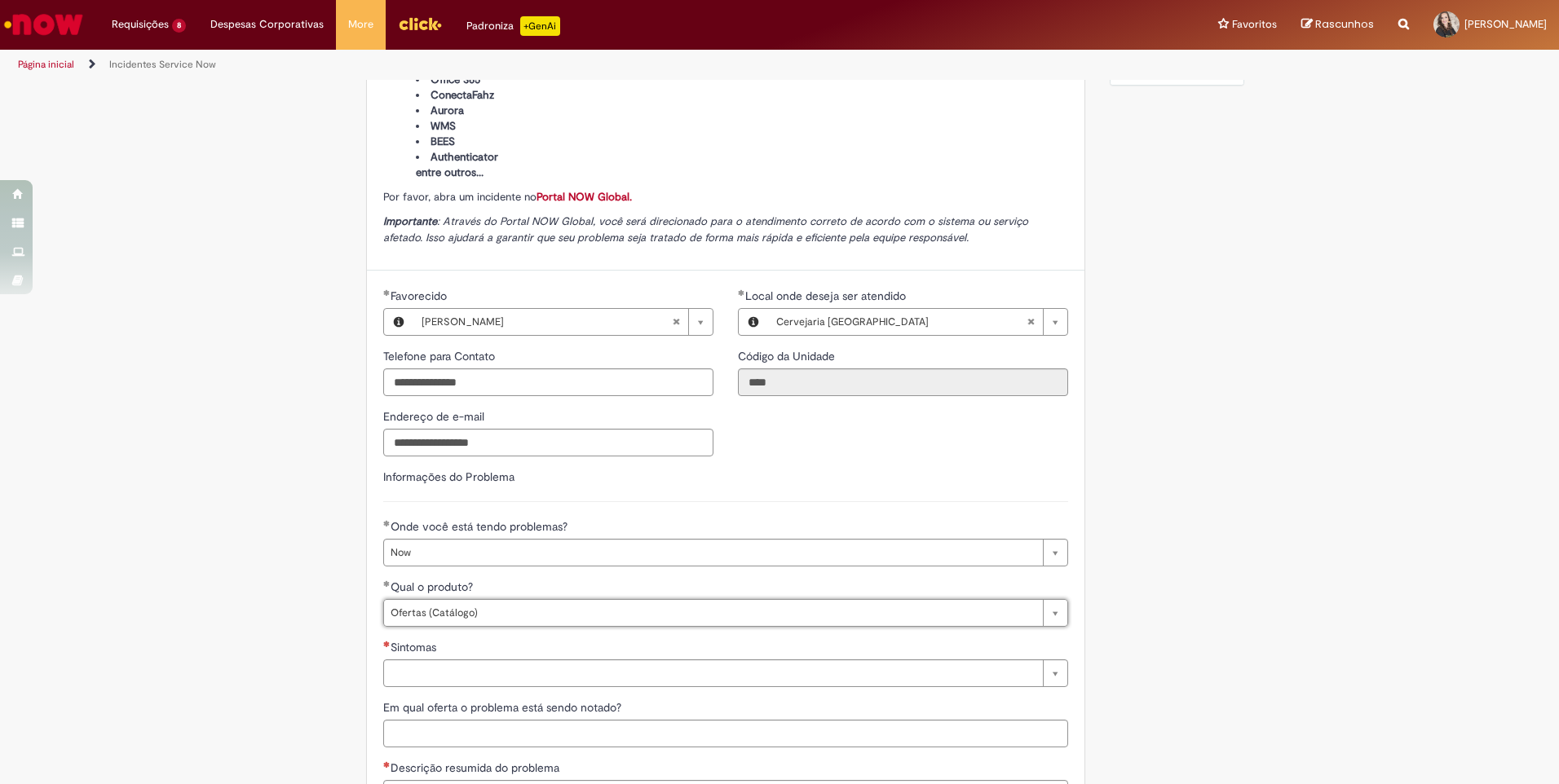 click on "Adicionar a Favoritos
Incidentes Service Now
Oferta destinada à abertura de incidentes no ServiceNow.
Para Relatar Incidentes em Produtos Específicos da Plataforma ServiceNow
Abra este registro para relatar problemas relacionados a funcionalidades que estavam operando corretamente anteriormente, mas que agora não estão funcionando ou estão apresentando falhas. Esse incidente pode estar associado a um dos seguintes produtos da plataforma ServiceNow ou sistemas internos:
Click
Now
Lupi
Now One
Se o seu problema for relacionado a sistemas externos ou plataformas fora do escopo da ServiceNow, como:
SAP
VD
Workday
Office 365
ConectaFahz
Aurora
WMS
BEES
Authenticator     entre outros...
Por favor, abra um incidente no  Portal NOW Global.
Importante
Urgência Grupo resolvedor          Pesquisar usando lista" at bounding box center [780, 418] 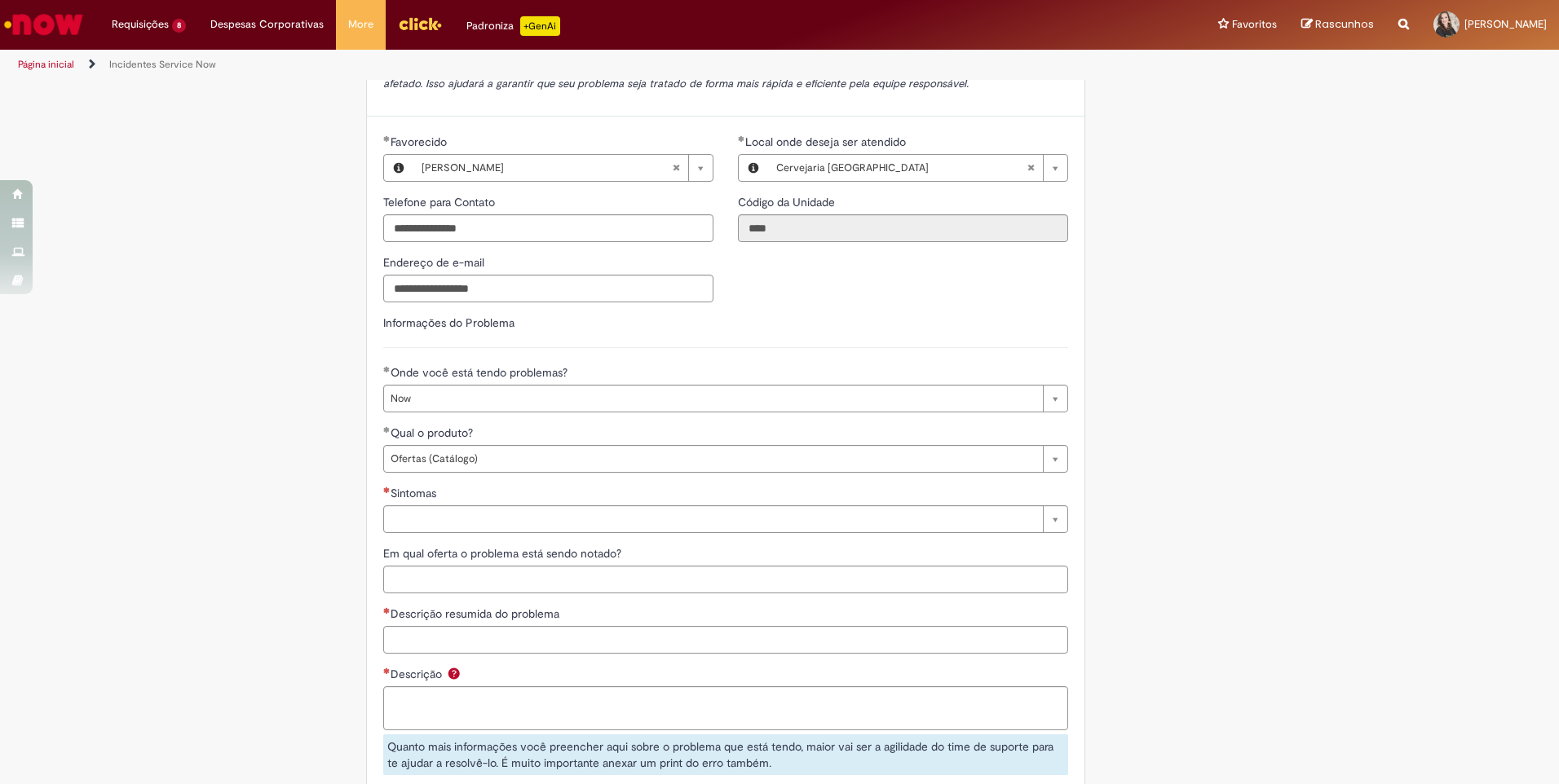 scroll, scrollTop: 545, scrollLeft: 0, axis: vertical 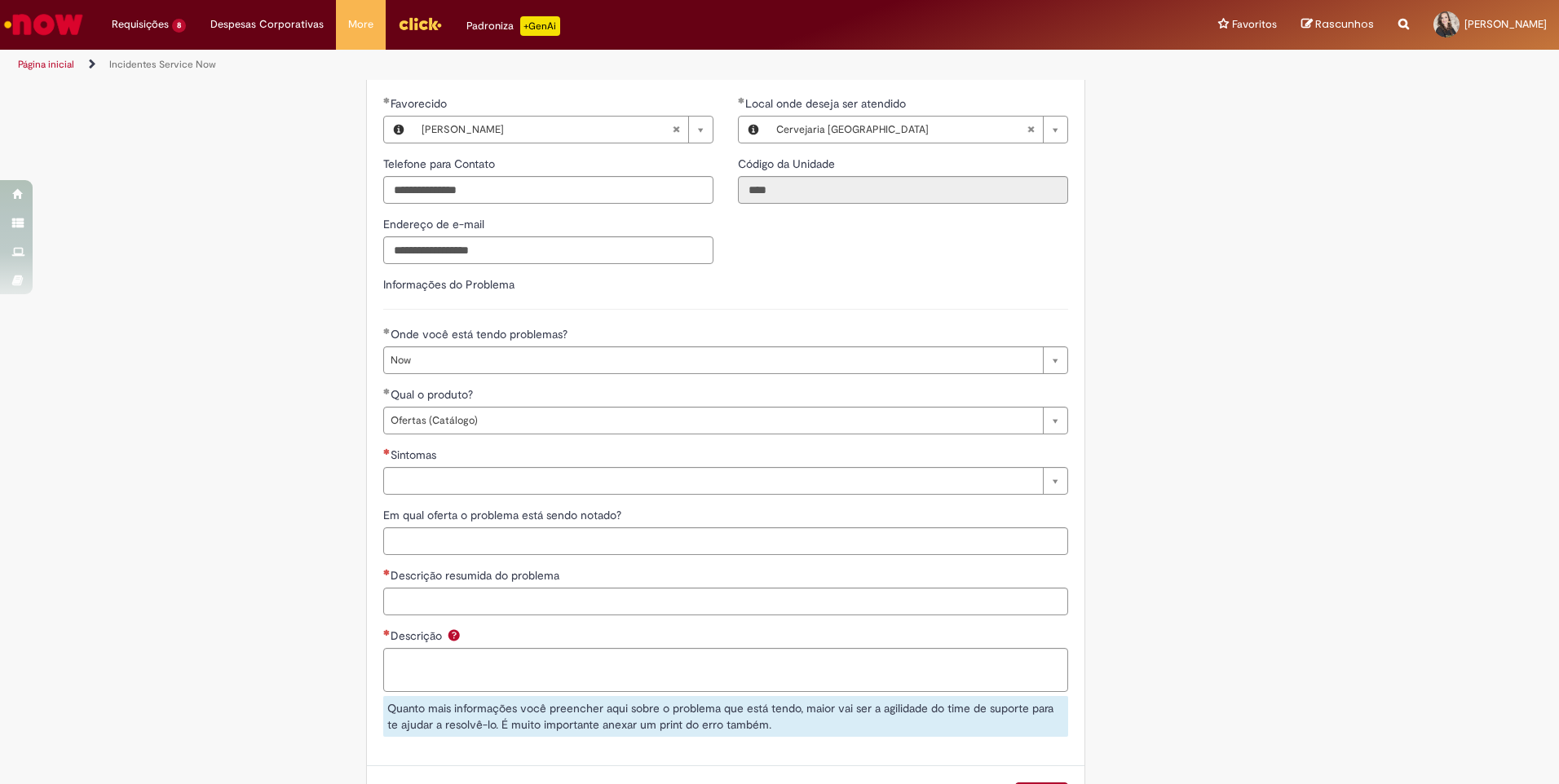 click on "**********" at bounding box center [726, 513] 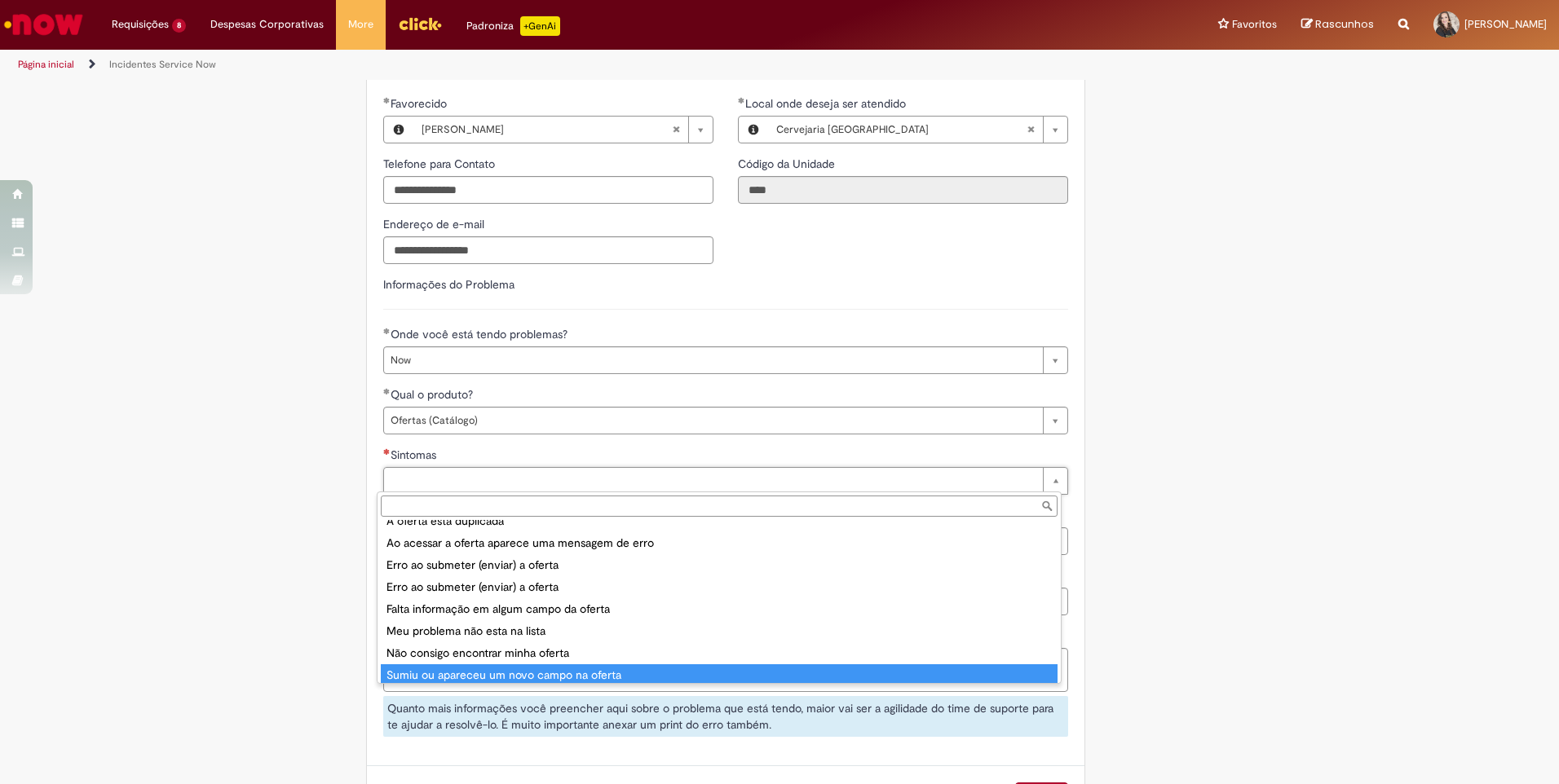scroll, scrollTop: 20, scrollLeft: 0, axis: vertical 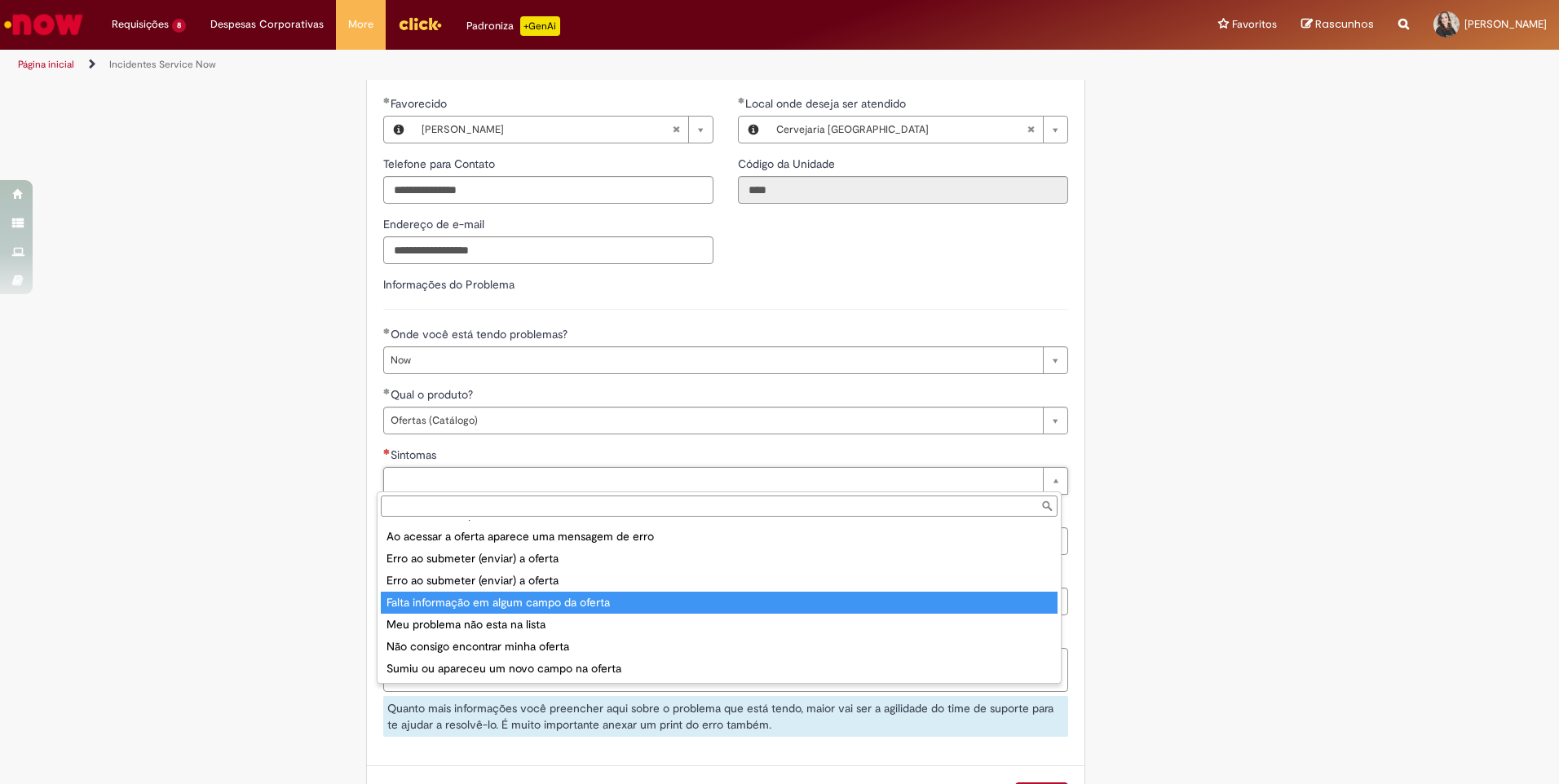 type on "**********" 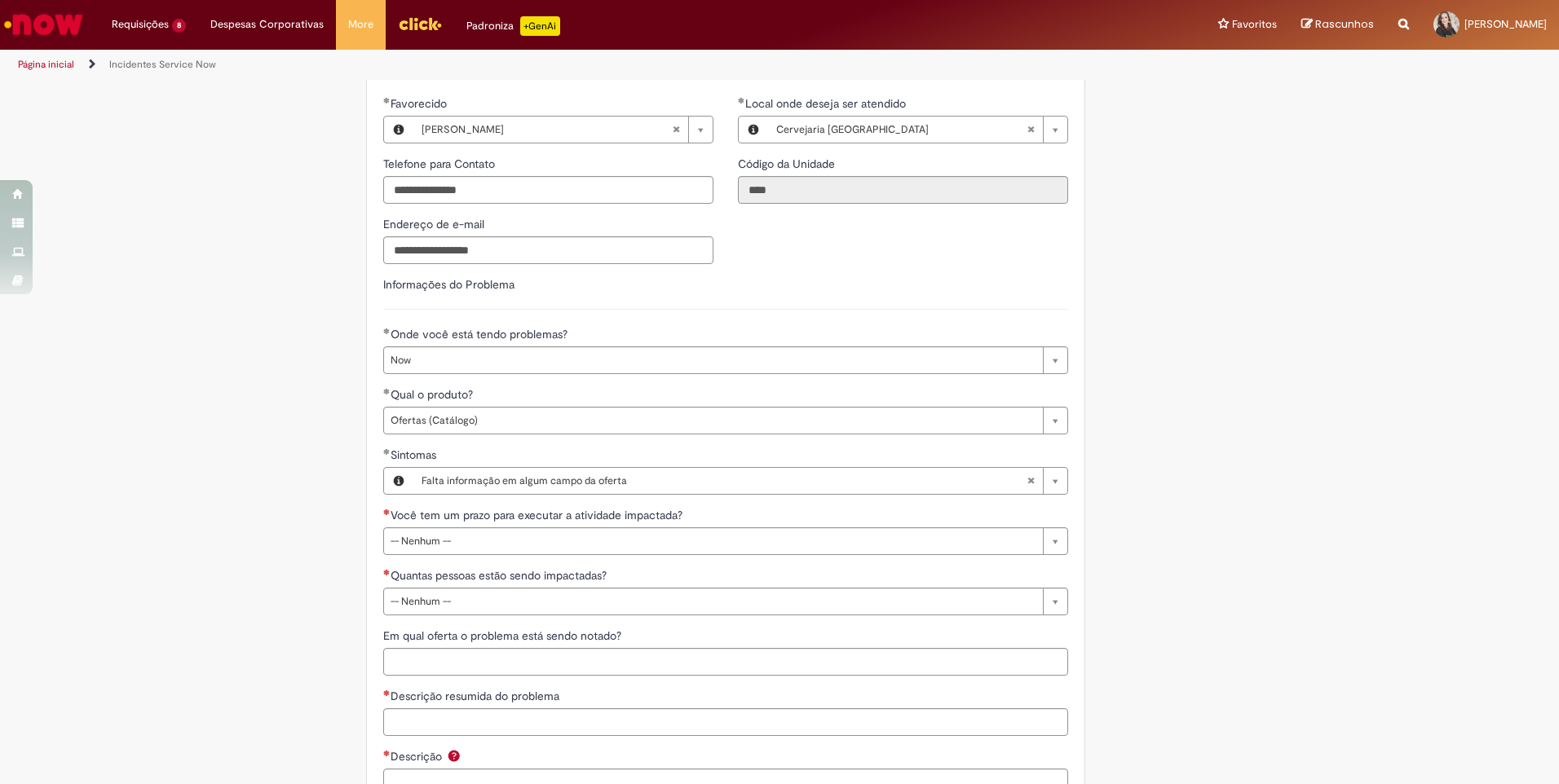 click on "Tire dúvidas com LupiAssist    +GenAI
Oi! Eu sou LupiAssist, uma Inteligência Artificial Generativa em constante aprendizado   Meu conteúdo é monitorado para trazer uma melhor experiência
Dúvidas comuns:
Só mais um instante, estou consultando nossas bases de conhecimento  e escrevendo a melhor resposta pra você!
Title
Lorem ipsum dolor sit amet    Fazer uma nova pergunta
Gerei esta resposta utilizando IA Generativa em conjunto com os nossos padrões. Em caso de divergência, os documentos oficiais prevalecerão.
Saiba mais em:
Ou ligue para:
E aí, te ajudei?
Sim, obrigado!" at bounding box center (780, 287) 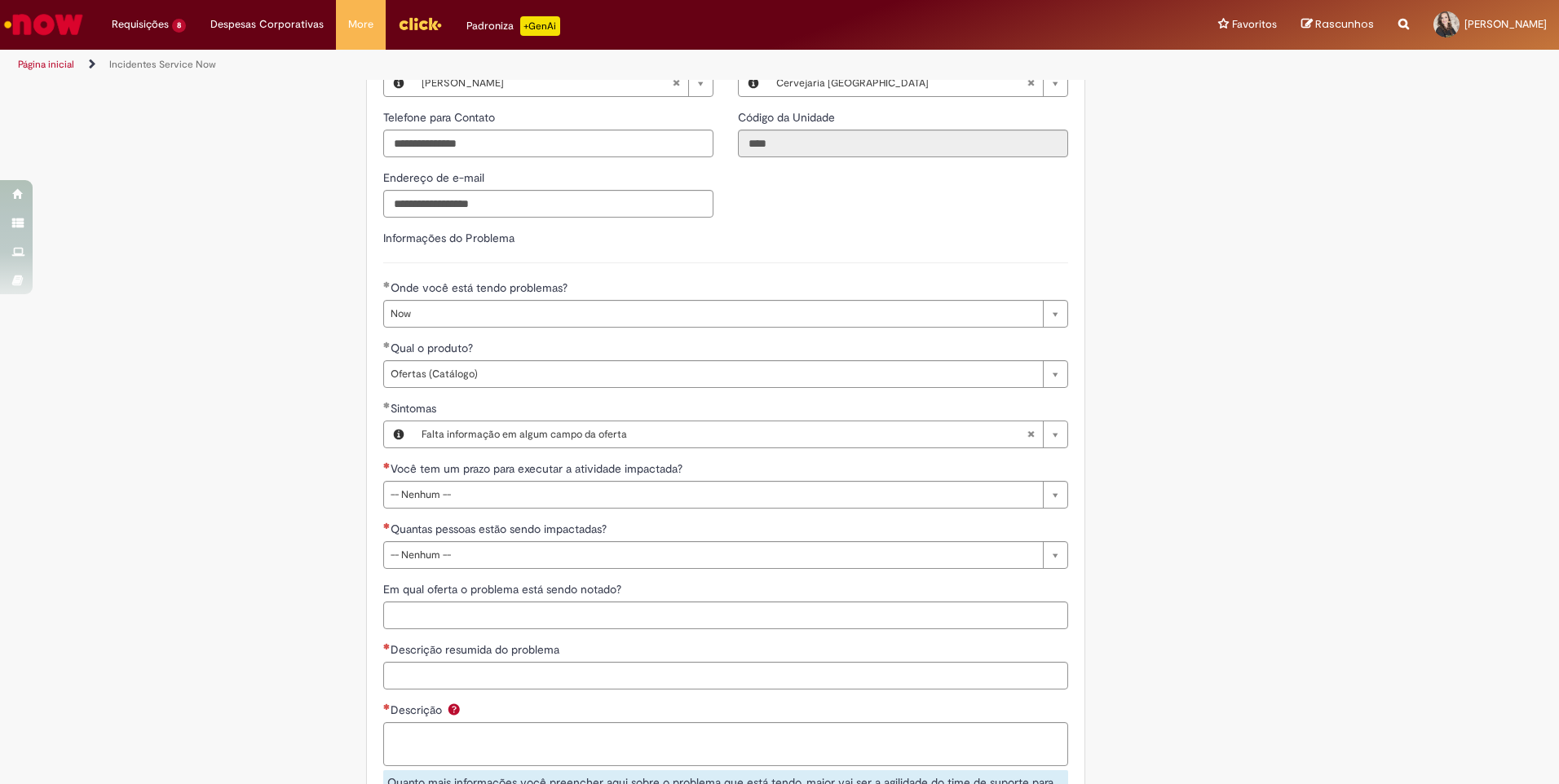 scroll, scrollTop: 614, scrollLeft: 0, axis: vertical 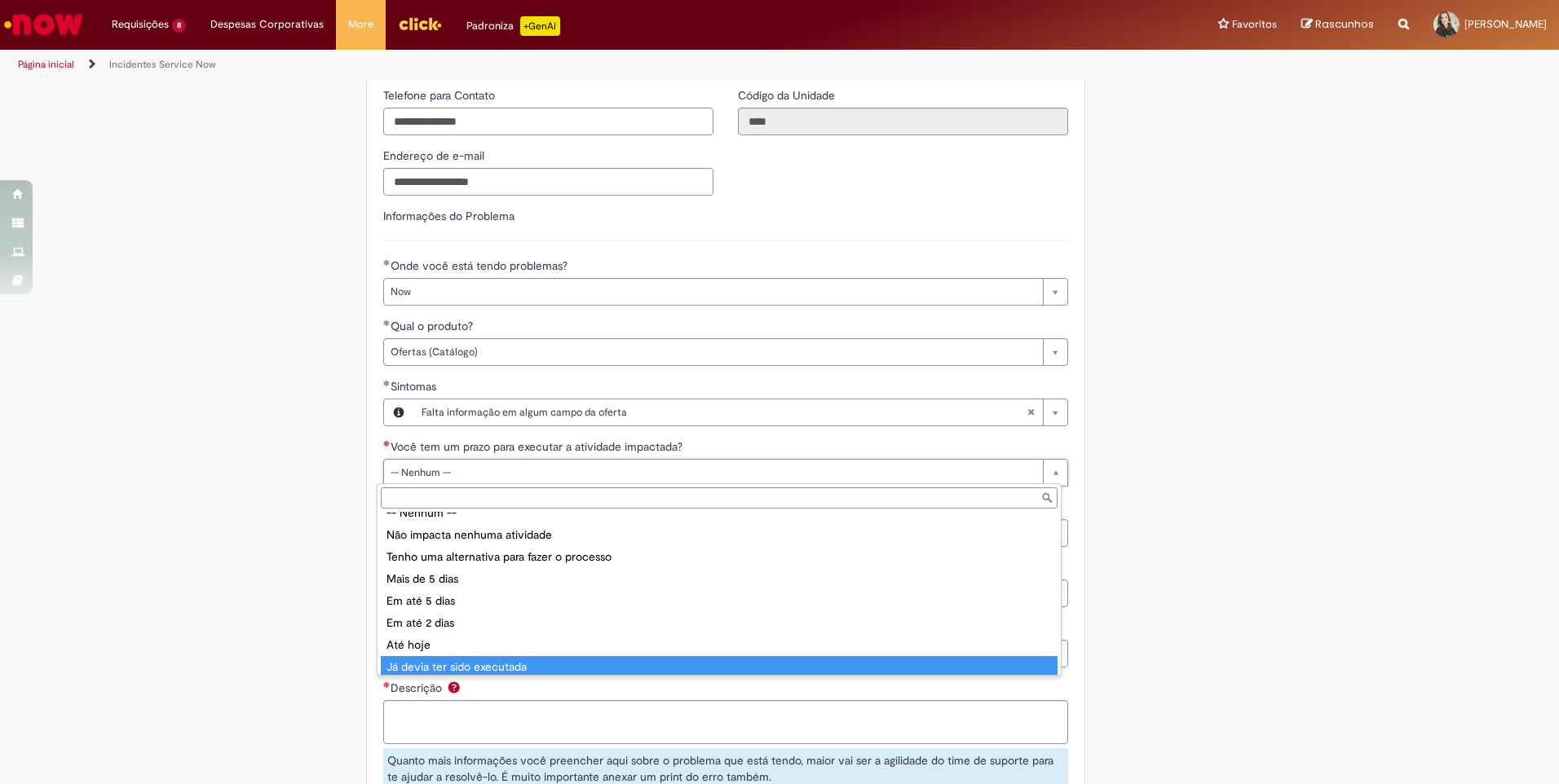 type on "**********" 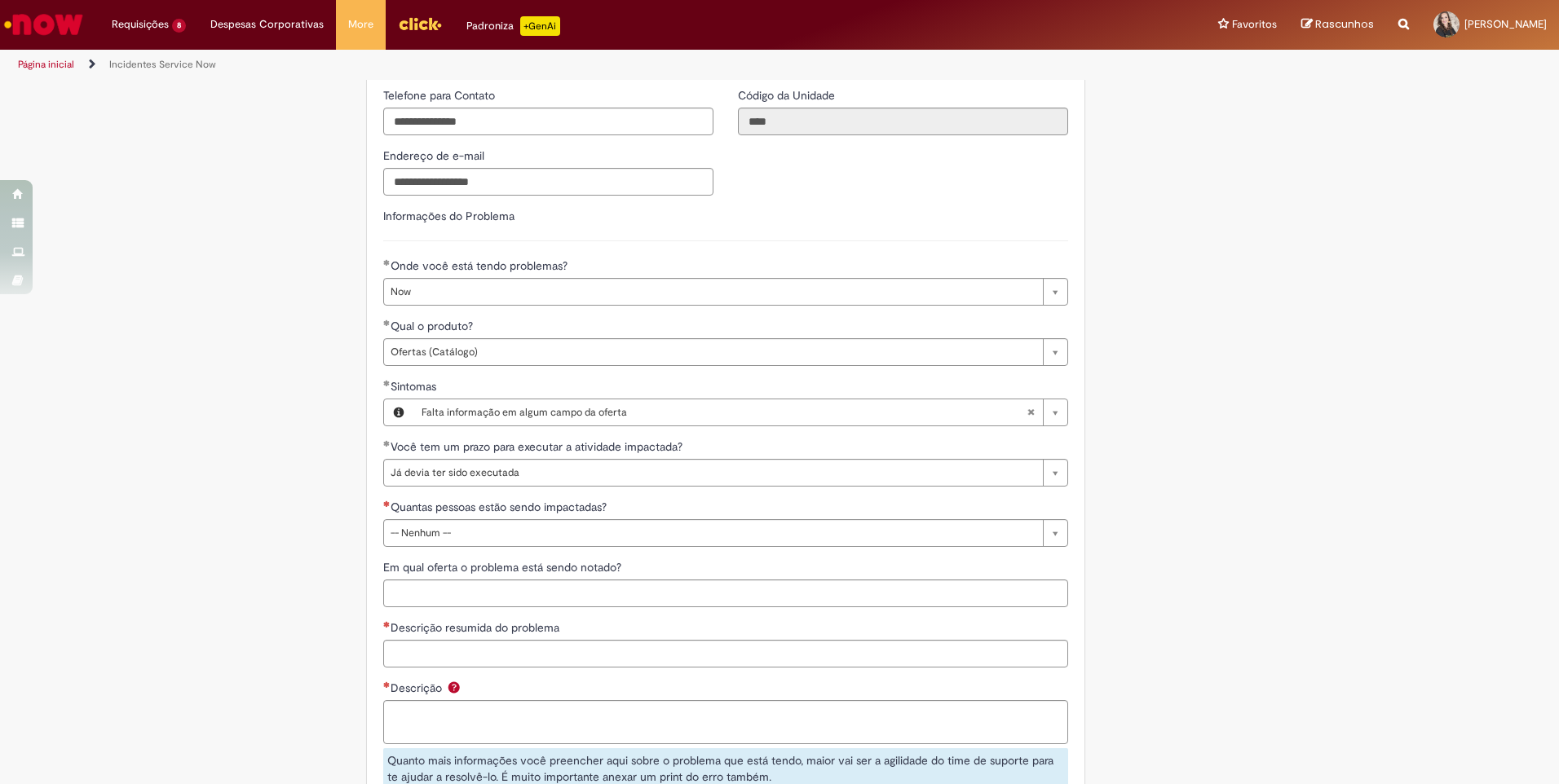 click on "Adicionar a Favoritos
Incidentes Service Now
Oferta destinada à abertura de incidentes no ServiceNow.
Para Relatar Incidentes em Produtos Específicos da Plataforma ServiceNow
Abra este registro para relatar problemas relacionados a funcionalidades que estavam operando corretamente anteriormente, mas que agora não estão funcionando ou estão apresentando falhas. Esse incidente pode estar associado a um dos seguintes produtos da plataforma ServiceNow ou sistemas internos:
Click
Now
Lupi
Now One
Se o seu problema for relacionado a sistemas externos ou plataformas fora do escopo da ServiceNow, como:
SAP
VD
Workday
Office 365
ConectaFahz
Aurora
WMS
BEES
Authenticator     entre outros...
Por favor, abra um incidente no  Portal NOW Global.
Importante
Urgência Grupo resolvedor     FUNCTIONS NOW - Suporte BSC" at bounding box center (780, 218) 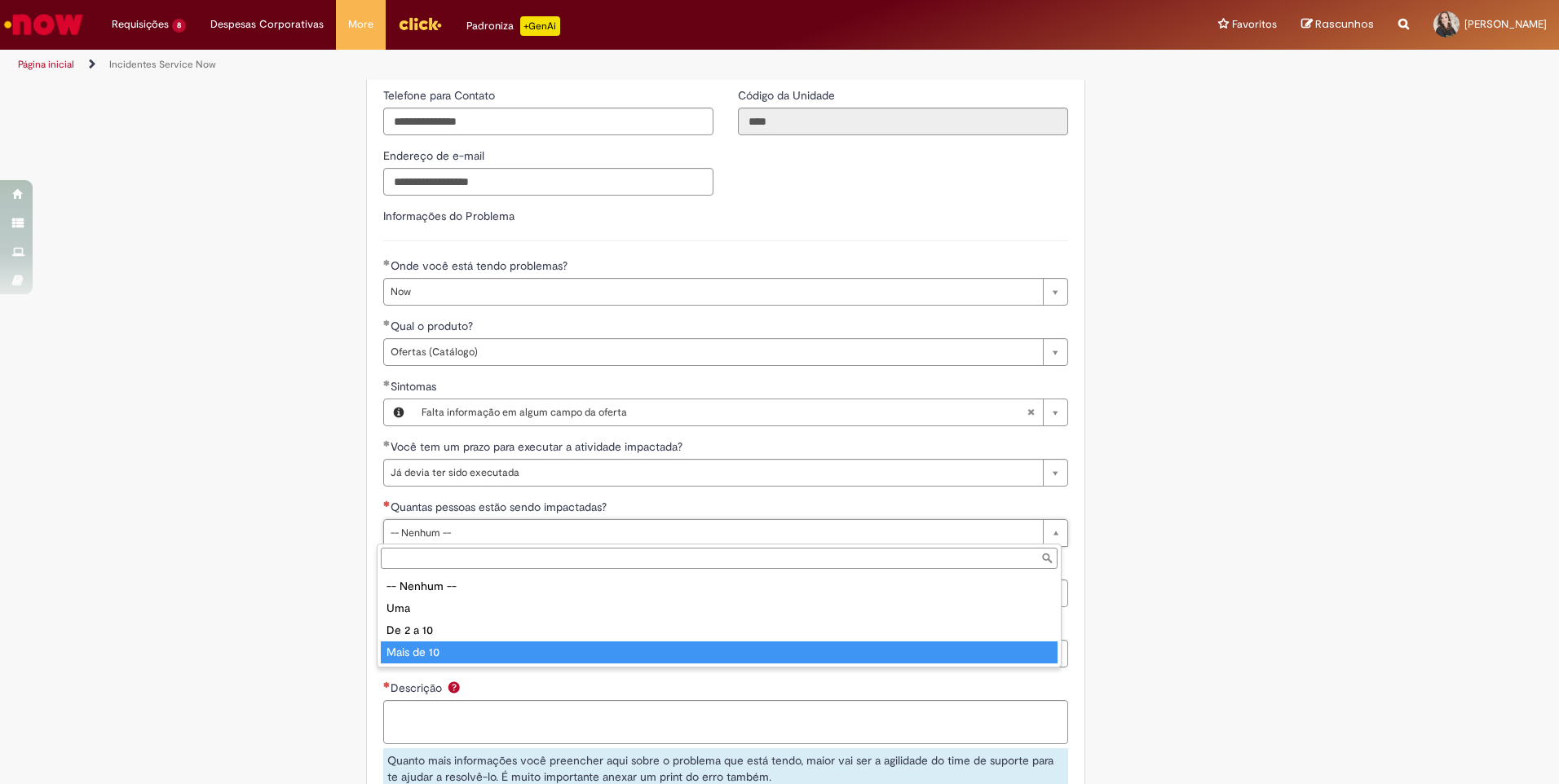 type on "**********" 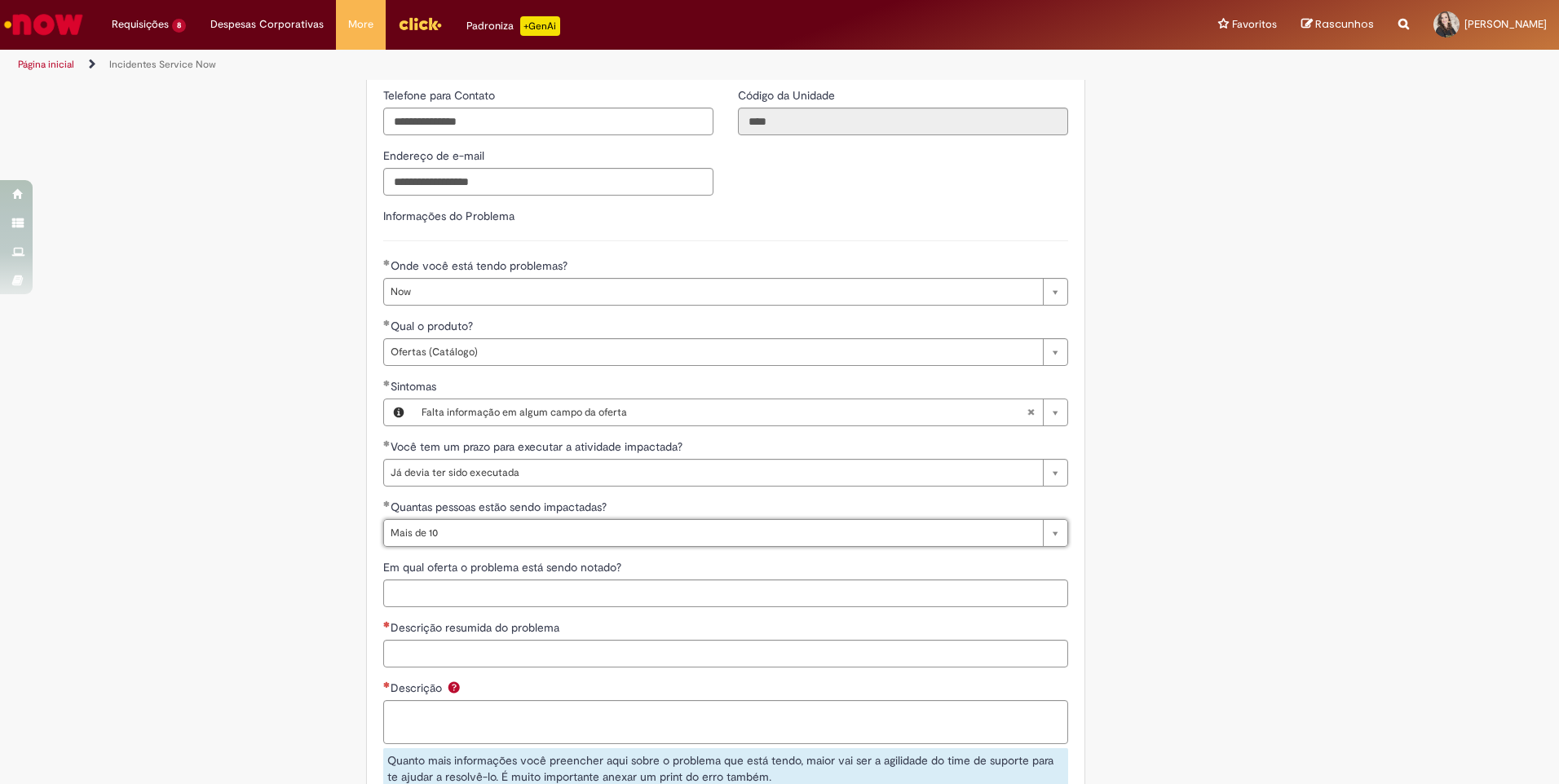 click on "Tire dúvidas com LupiAssist    +GenAI
Oi! Eu sou LupiAssist, uma Inteligência Artificial Generativa em constante aprendizado   Meu conteúdo é monitorado para trazer uma melhor experiência
Dúvidas comuns:
Só mais um instante, estou consultando nossas bases de conhecimento  e escrevendo a melhor resposta pra você!
Title
Lorem ipsum dolor sit amet    Fazer uma nova pergunta
Gerei esta resposta utilizando IA Generativa em conjunto com os nossos padrões. Em caso de divergência, os documentos oficiais prevalecerão.
Saiba mais em:
Ou ligue para:
E aí, te ajudei?
Sim, obrigado!" at bounding box center [780, 218] 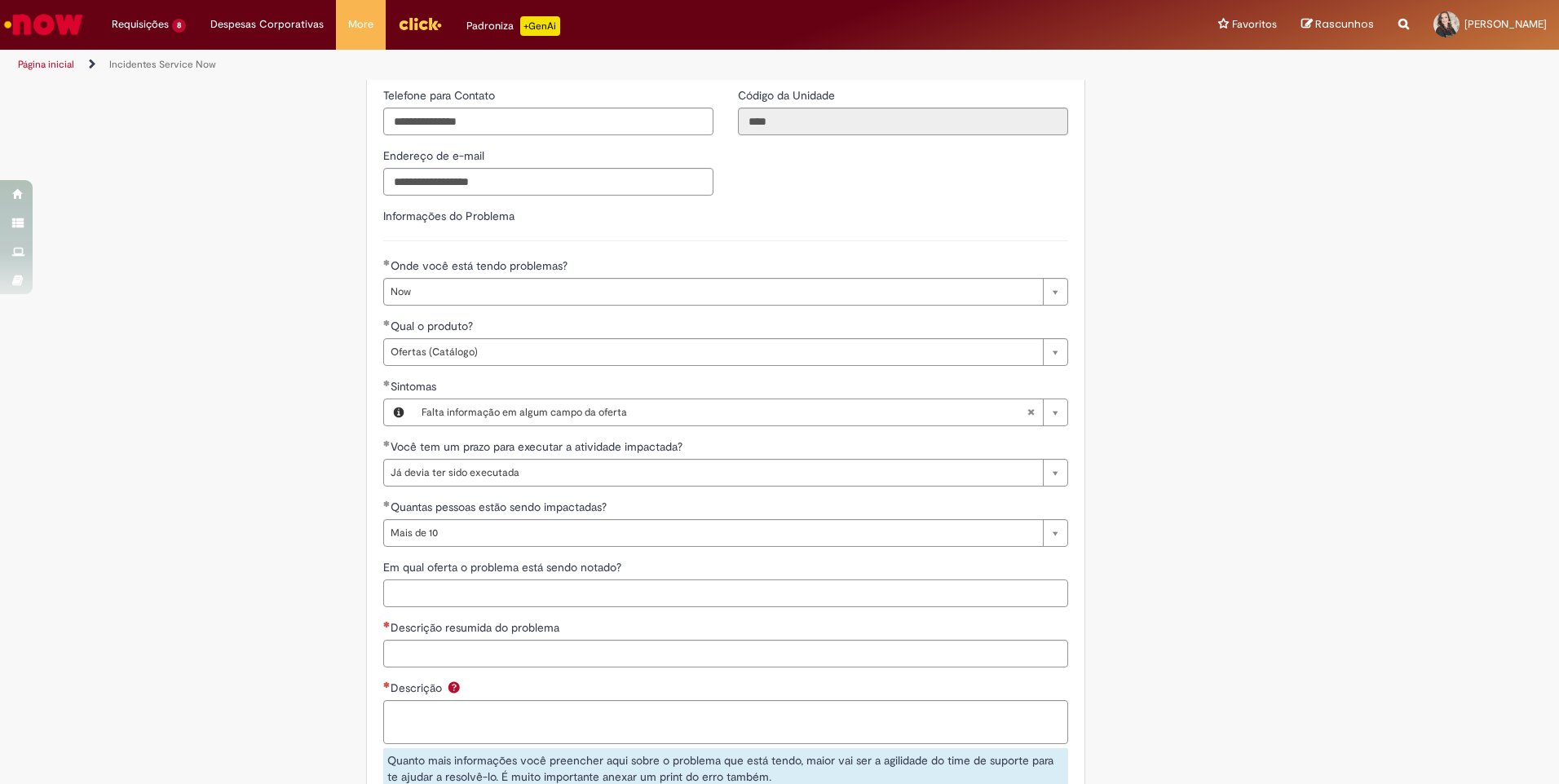 click on "Em qual oferta o problema está sendo notado?" at bounding box center (726, 593) 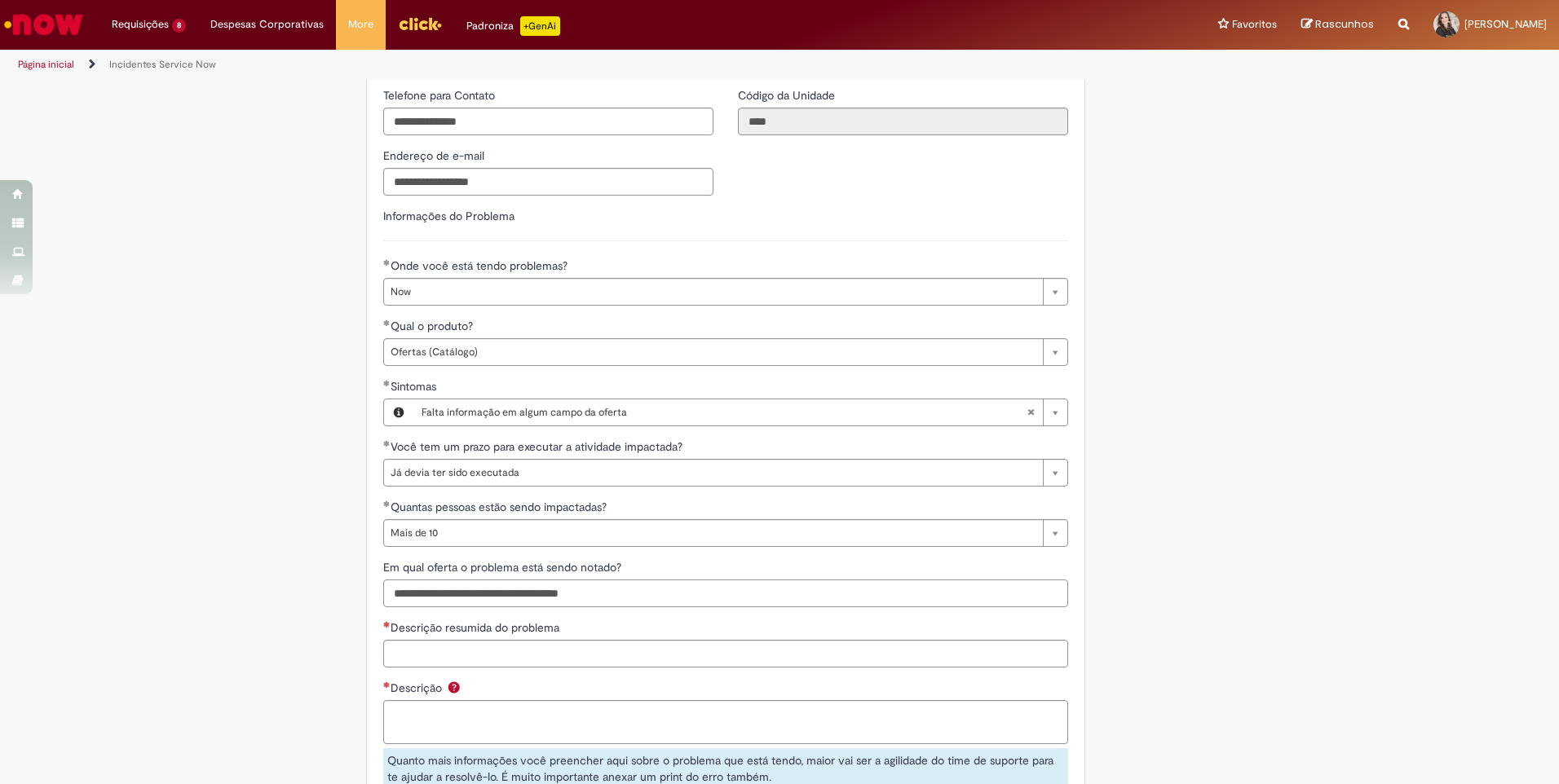 type on "**********" 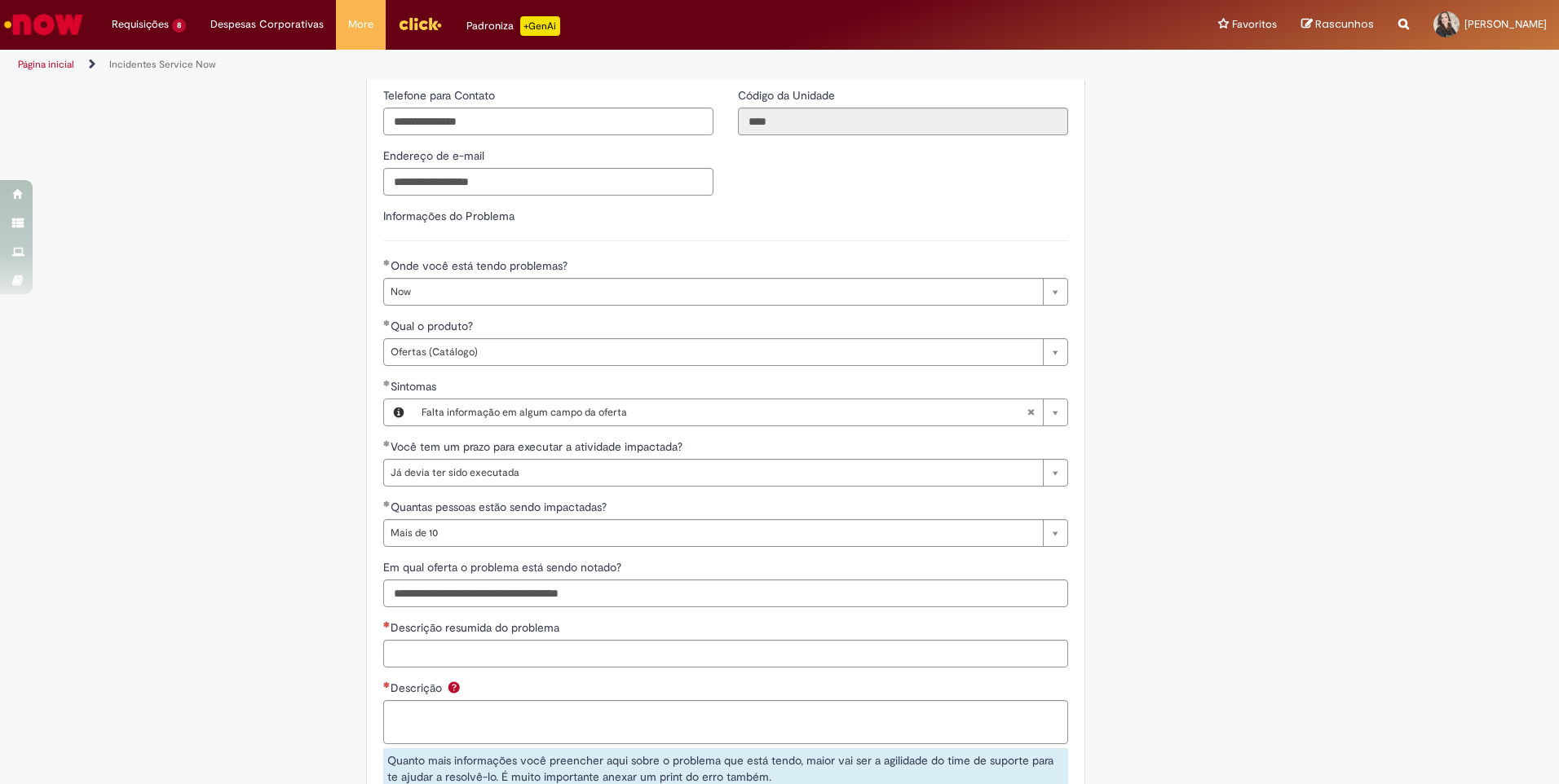 click on "Adicionar a Favoritos
Incidentes Service Now
Oferta destinada à abertura de incidentes no ServiceNow.
Para Relatar Incidentes em Produtos Específicos da Plataforma ServiceNow
Abra este registro para relatar problemas relacionados a funcionalidades que estavam operando corretamente anteriormente, mas que agora não estão funcionando ou estão apresentando falhas. Esse incidente pode estar associado a um dos seguintes produtos da plataforma ServiceNow ou sistemas internos:
Click
Now
Lupi
Now One
Se o seu problema for relacionado a sistemas externos ou plataformas fora do escopo da ServiceNow, como:
SAP
VD
Workday
Office 365
ConectaFahz
Aurora
WMS
BEES
Authenticator     entre outros...
Por favor, abra um incidente no  Portal NOW Global.
Importante
Urgência Grupo resolvedor     FUNCTIONS NOW - Suporte BSC" at bounding box center [780, 218] 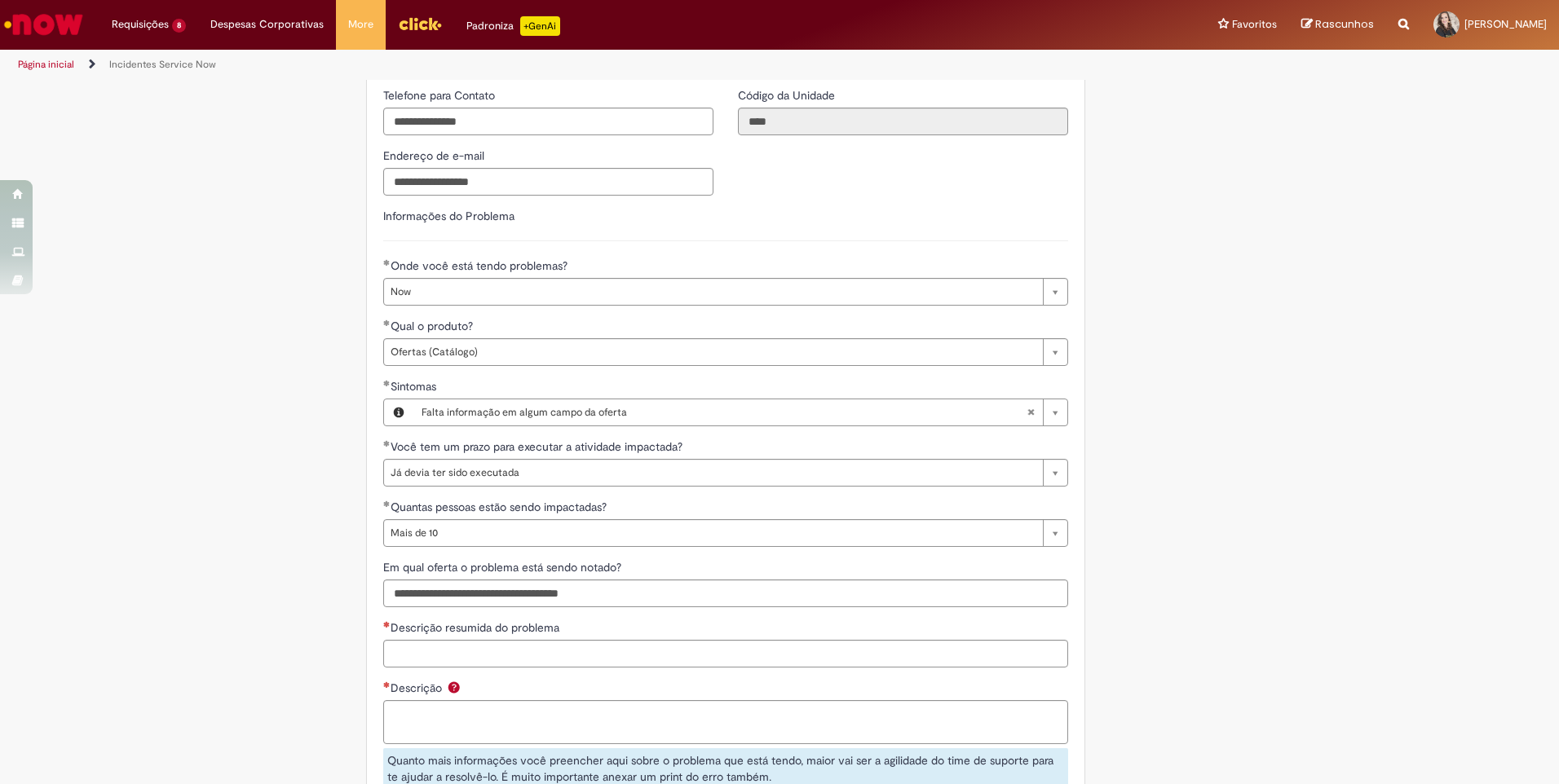 click on "Tire dúvidas com LupiAssist    +GenAI
Oi! Eu sou LupiAssist, uma Inteligência Artificial Generativa em constante aprendizado   Meu conteúdo é monitorado para trazer uma melhor experiência
Dúvidas comuns:
Só mais um instante, estou consultando nossas bases de conhecimento  e escrevendo a melhor resposta pra você!
Title
Lorem ipsum dolor sit amet    Fazer uma nova pergunta
Gerei esta resposta utilizando IA Generativa em conjunto com os nossos padrões. Em caso de divergência, os documentos oficiais prevalecerão.
Saiba mais em:
Ou ligue para:
E aí, te ajudei?
Sim, obrigado!" at bounding box center [780, 218] 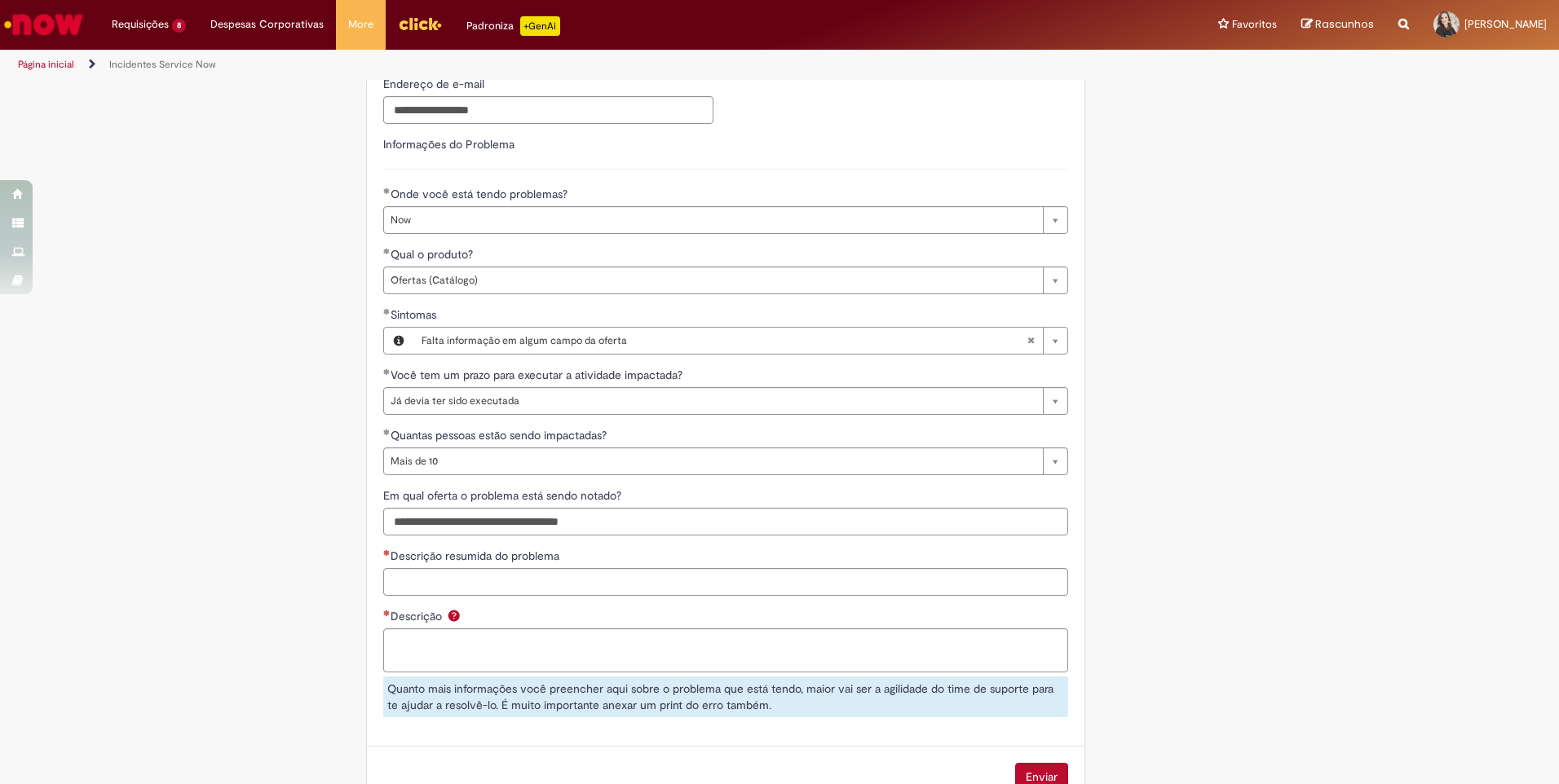 scroll, scrollTop: 687, scrollLeft: 0, axis: vertical 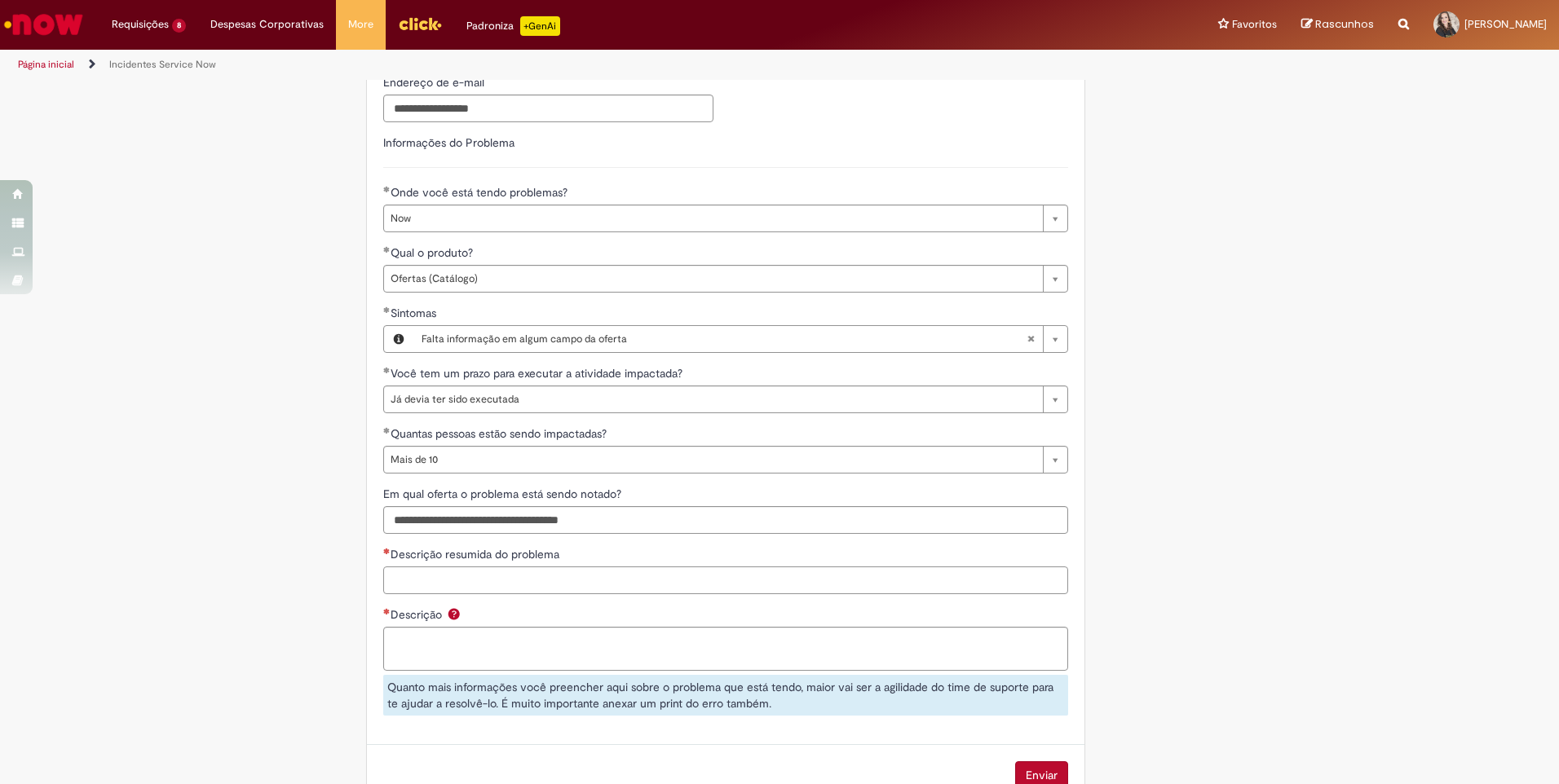 click on "Descrição resumida do problema" at bounding box center [726, 580] 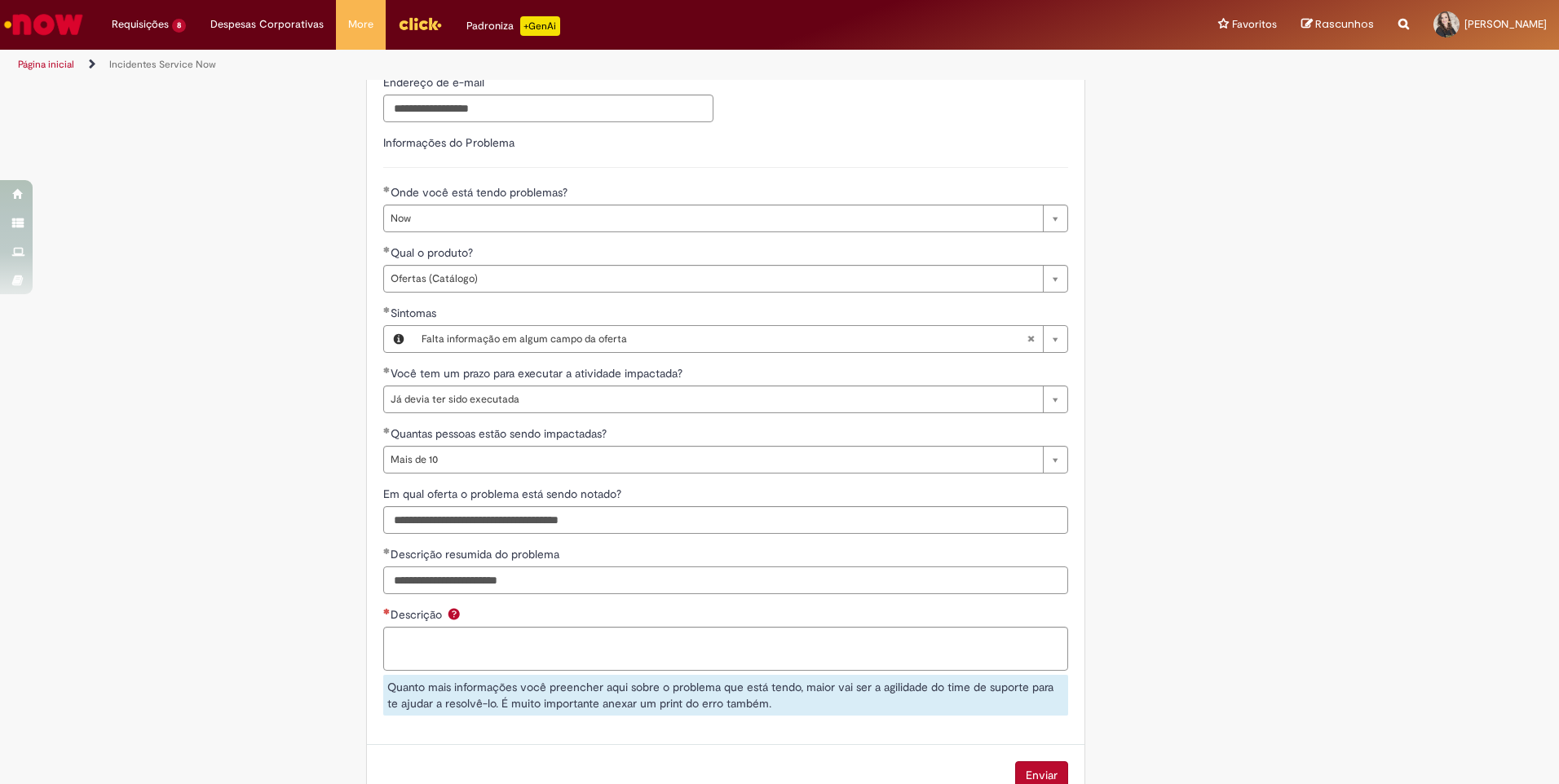 type on "**********" 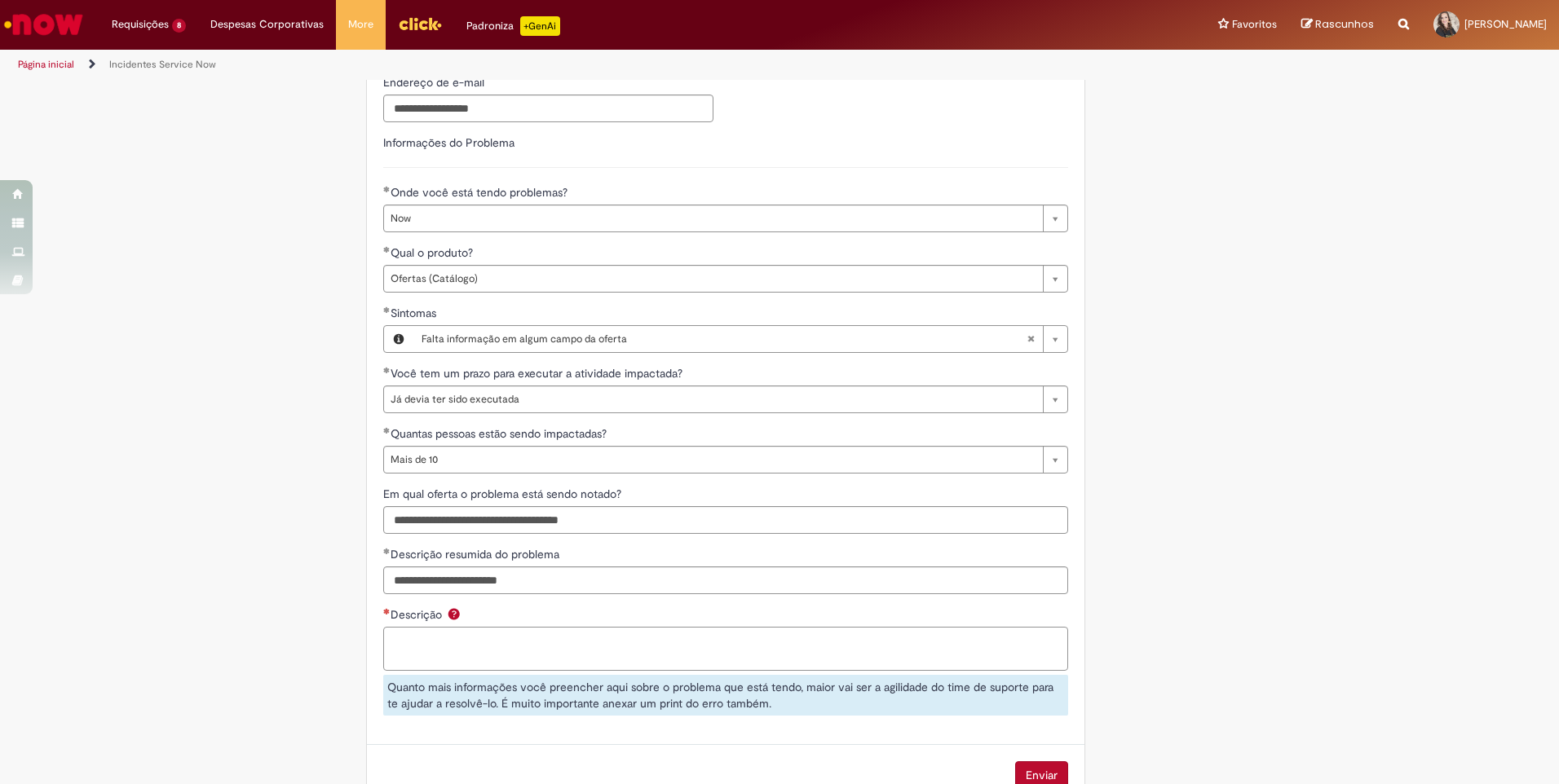 click on "Descrição" at bounding box center [726, 649] 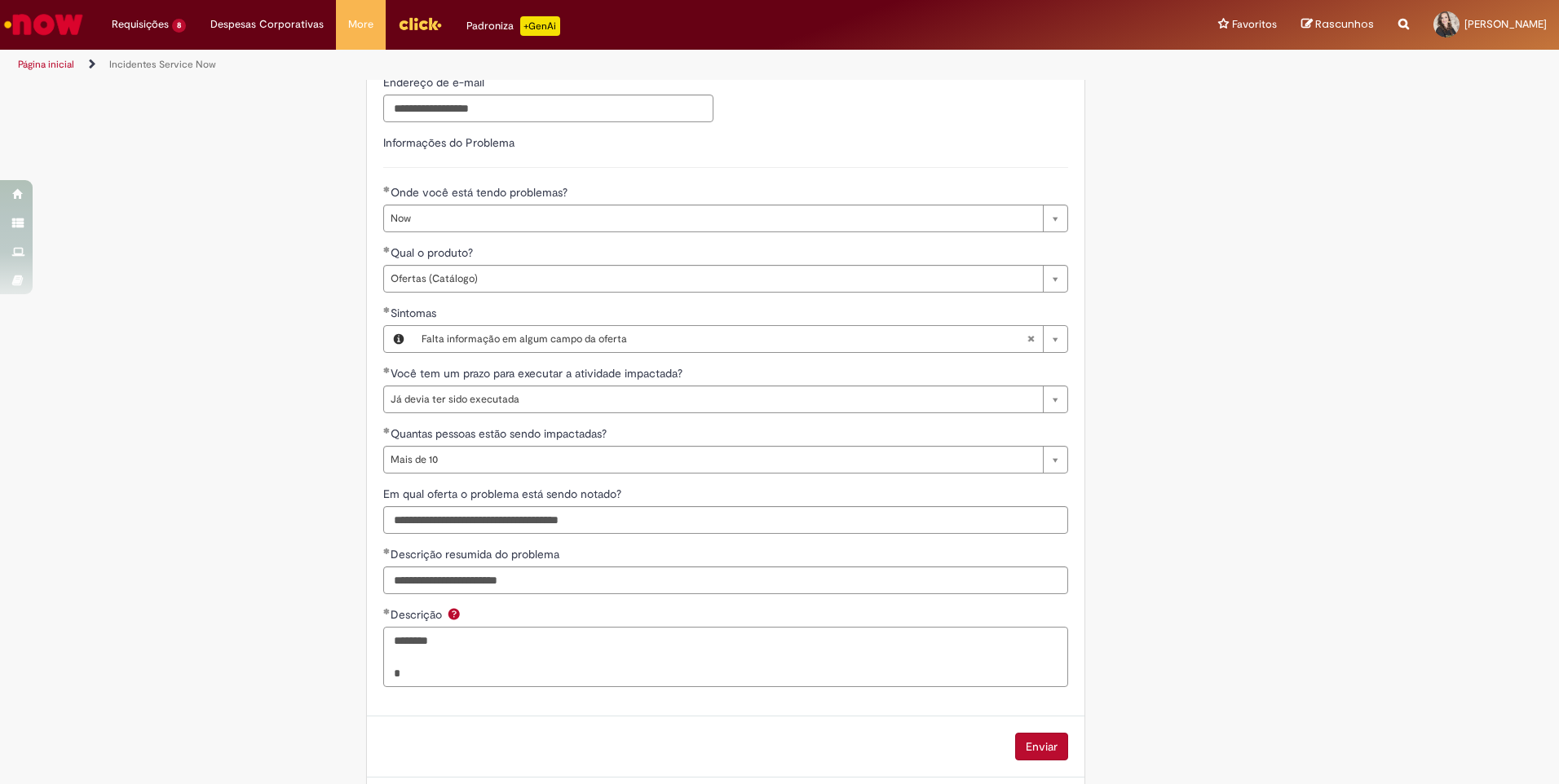 click on "********
*" at bounding box center [726, 657] 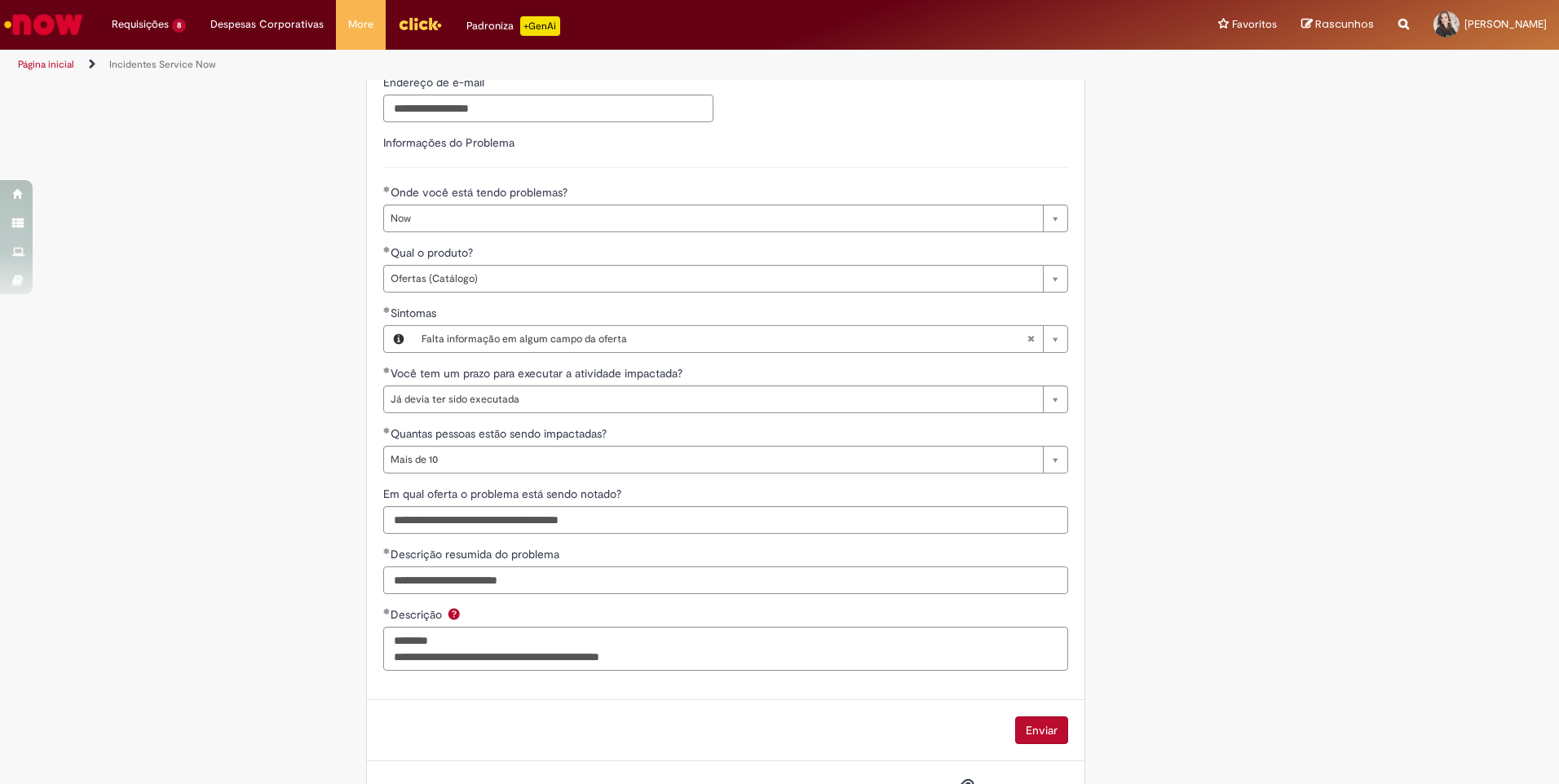 click on "**********" at bounding box center [726, 580] 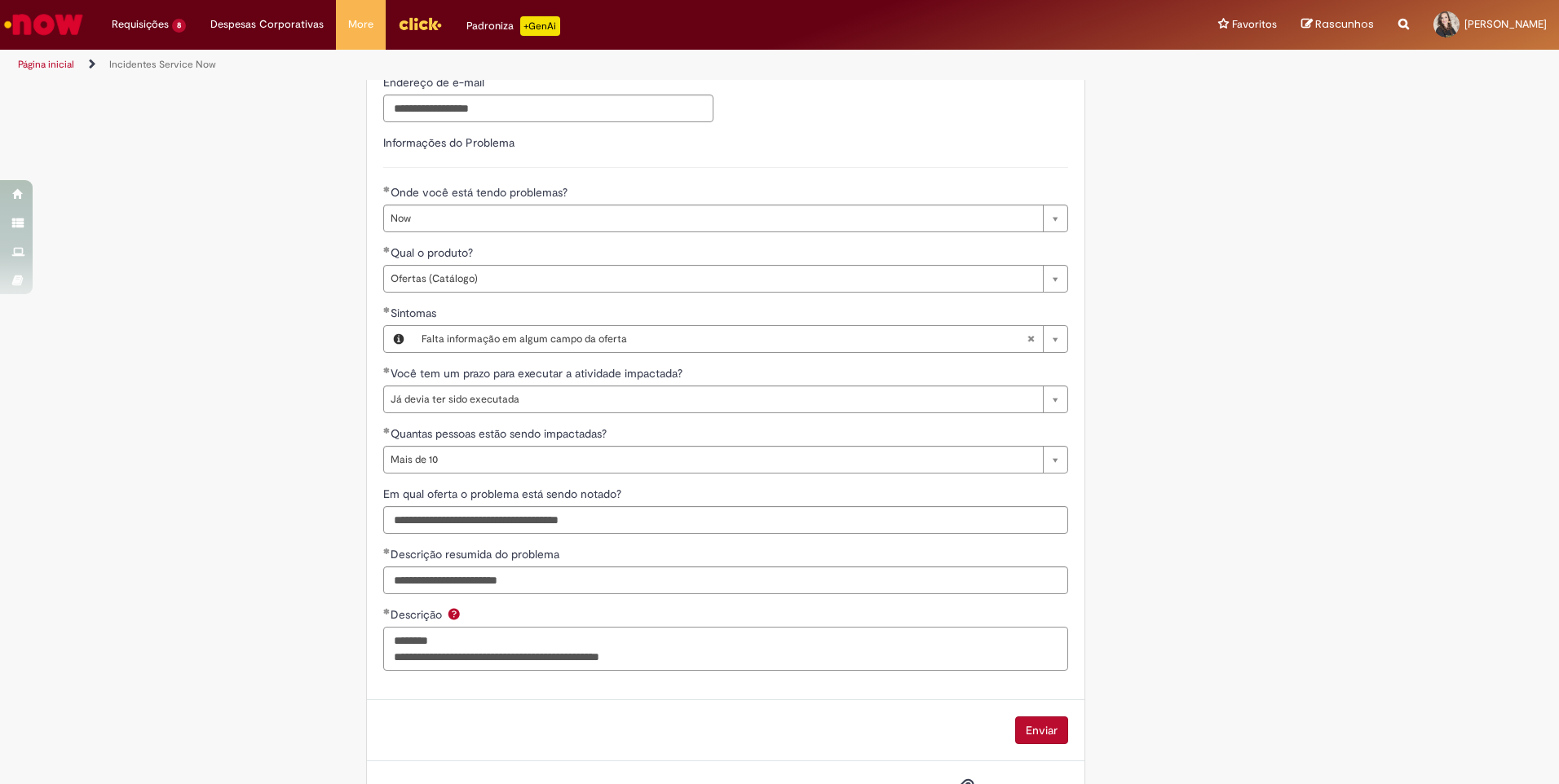 click on "**********" at bounding box center [726, 649] 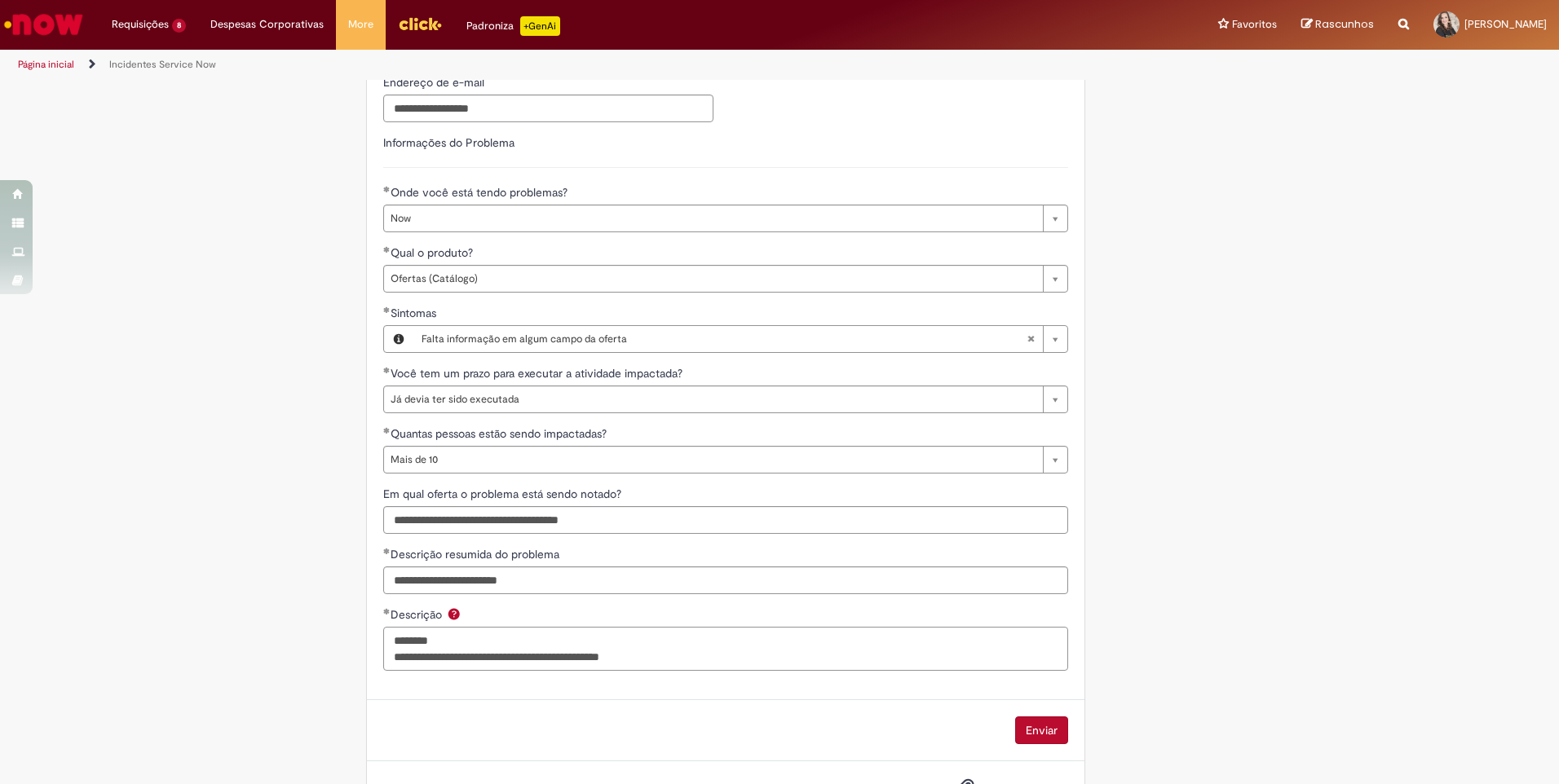 drag, startPoint x: 676, startPoint y: 654, endPoint x: 665, endPoint y: 645, distance: 14.21267 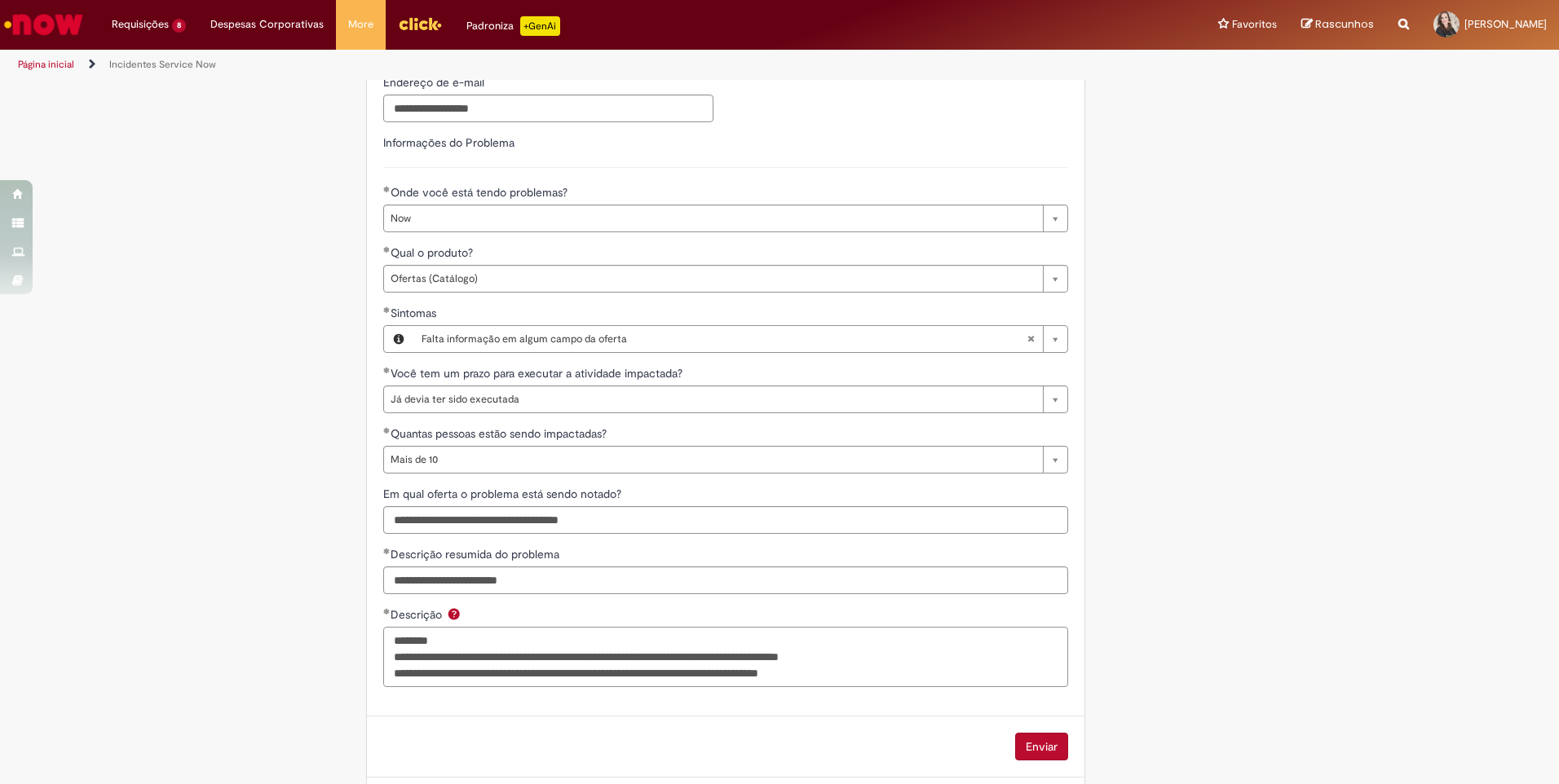 paste on "*******" 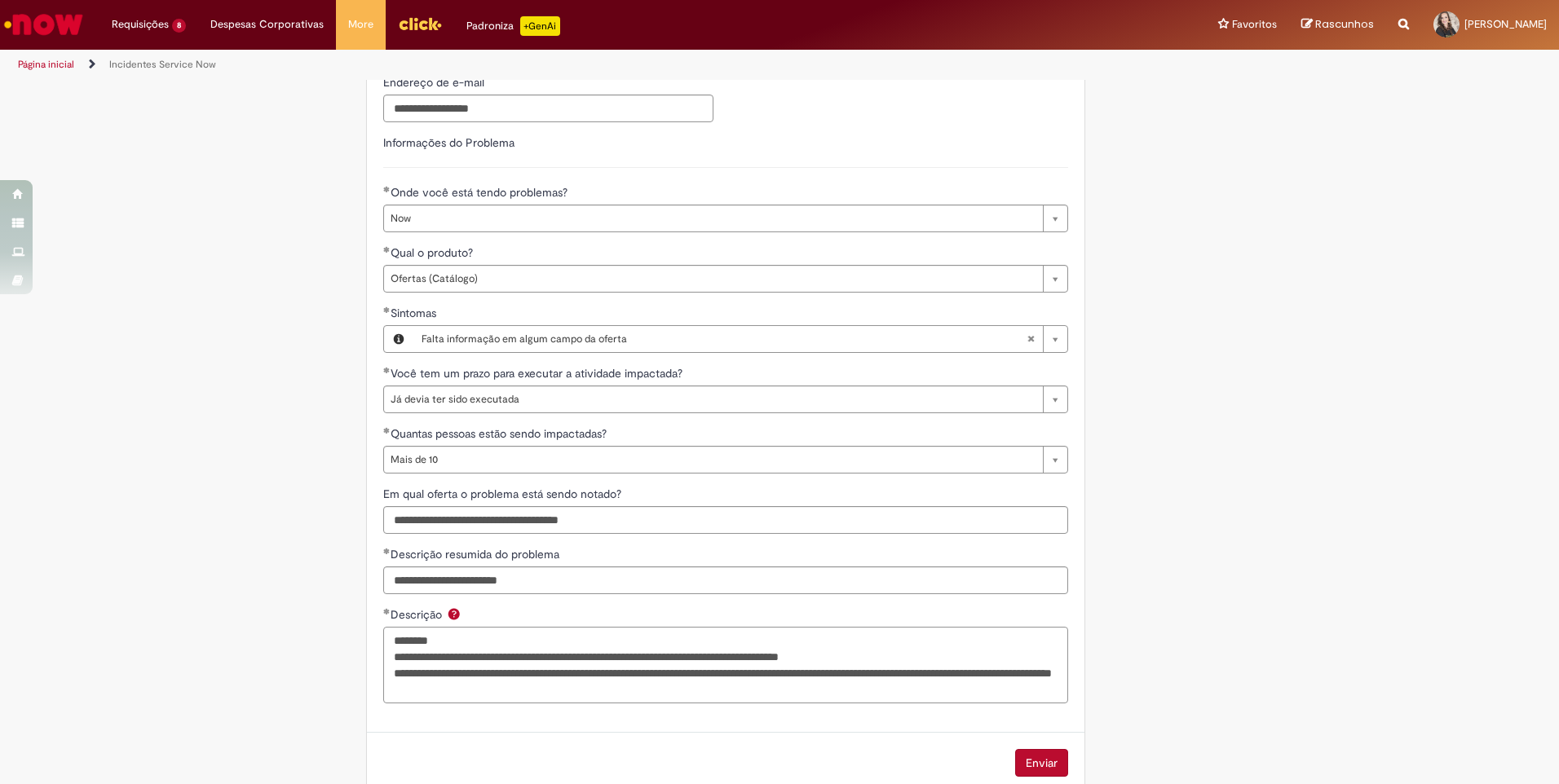 click on "**********" at bounding box center (726, 665) 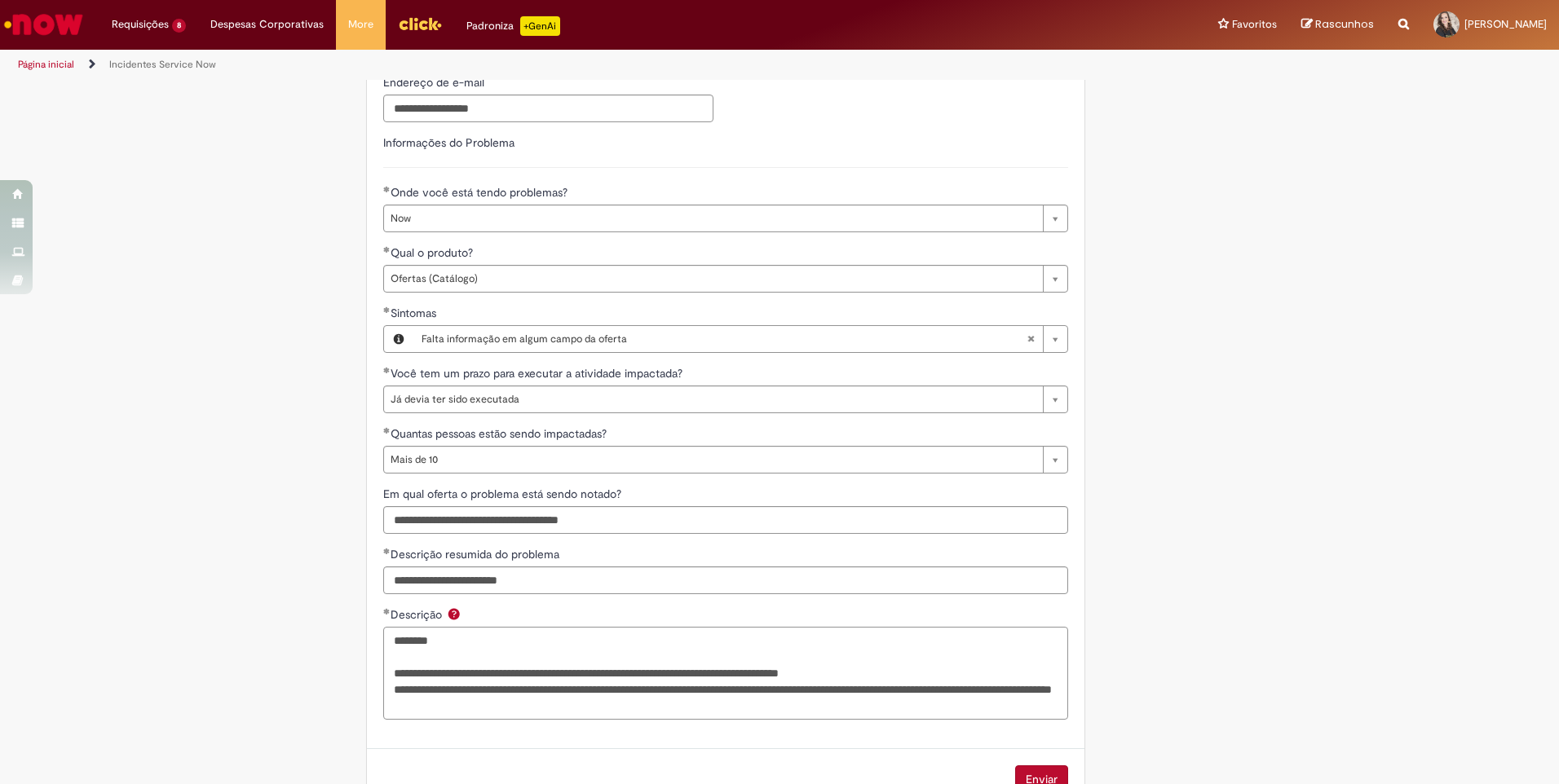 scroll, scrollTop: 606, scrollLeft: 0, axis: vertical 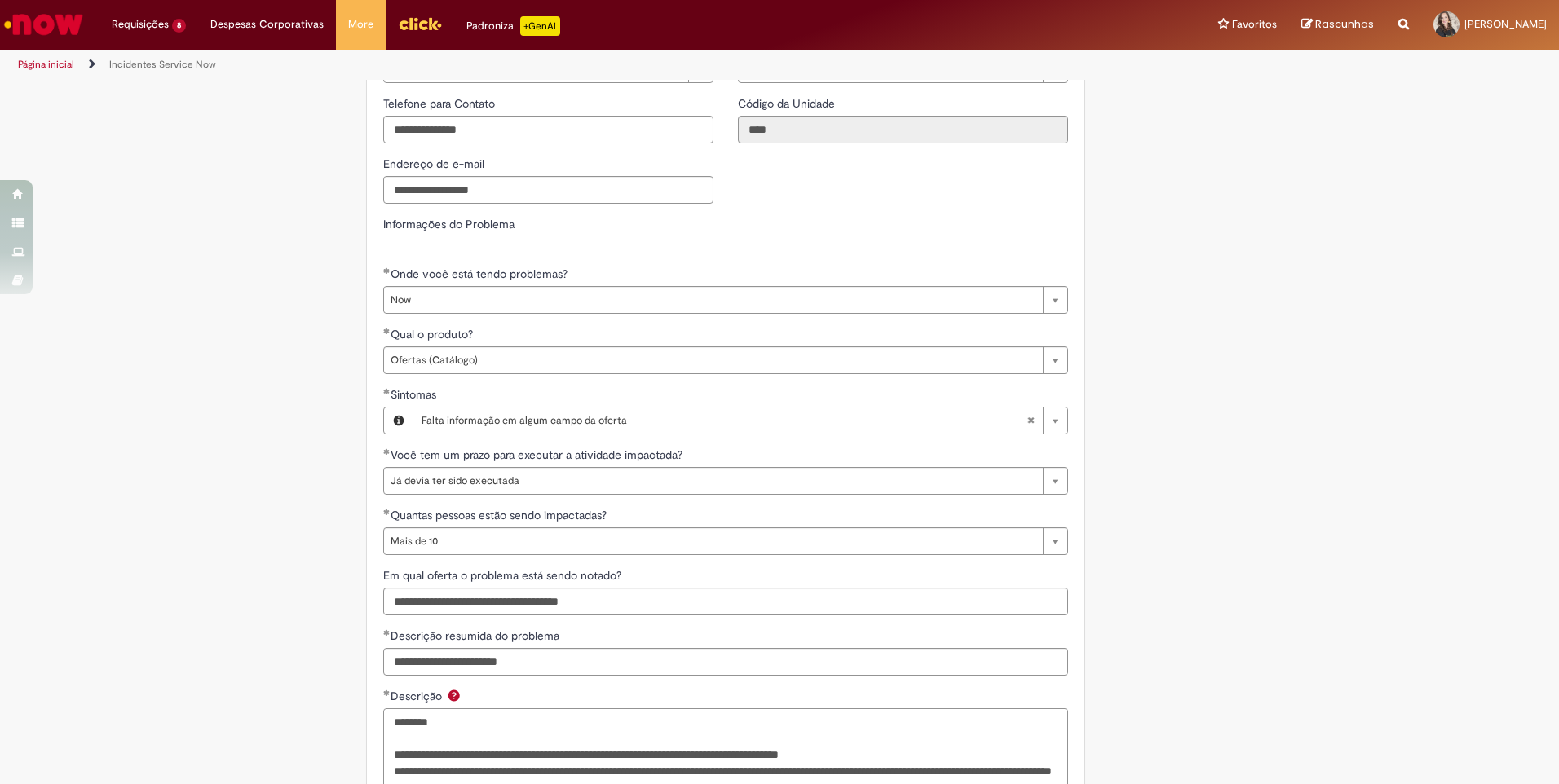 type on "**********" 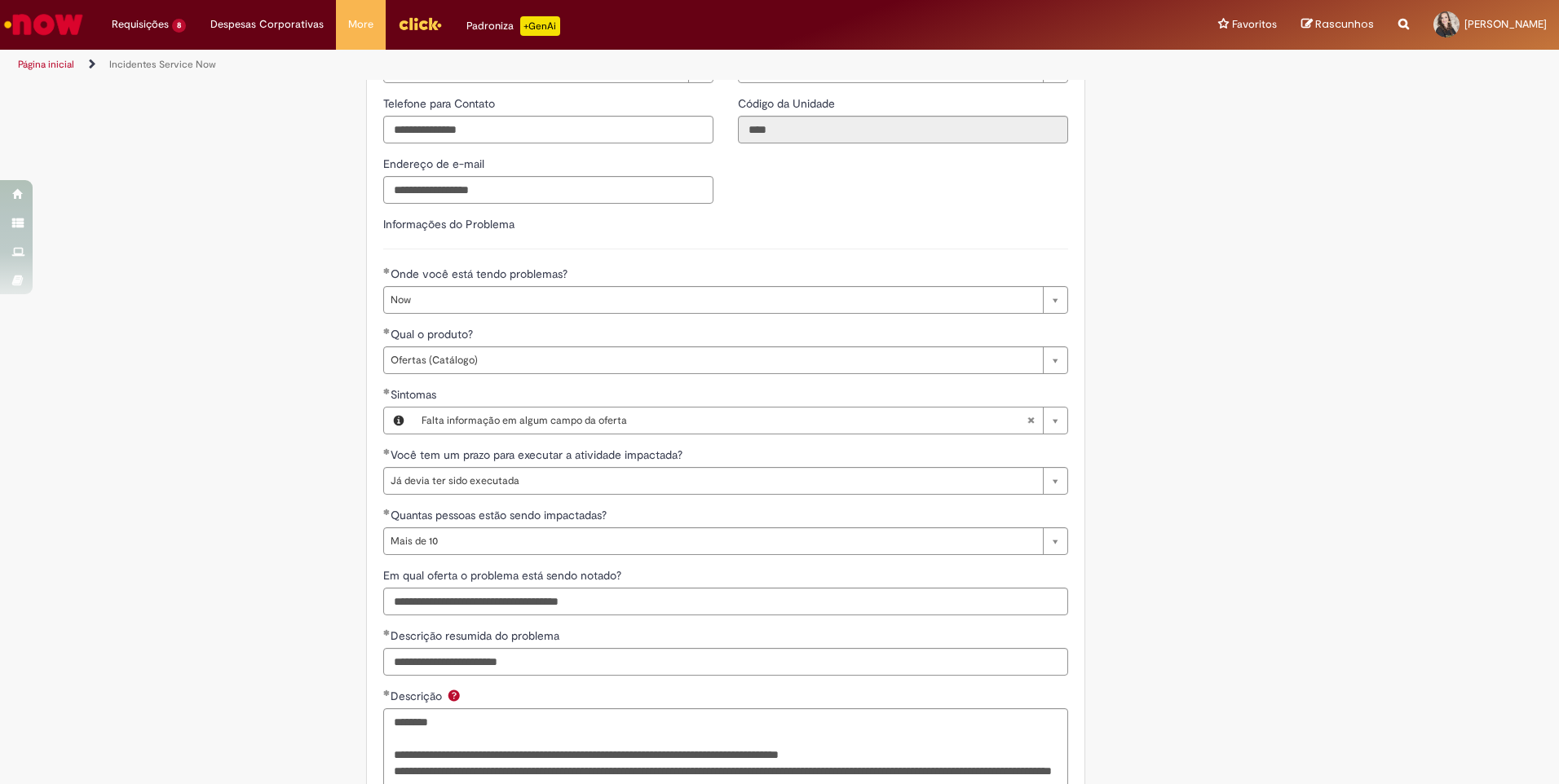 click on "Tire dúvidas com LupiAssist    +GenAI
Oi! Eu sou LupiAssist, uma Inteligência Artificial Generativa em constante aprendizado   Meu conteúdo é monitorado para trazer uma melhor experiência
Dúvidas comuns:
Só mais um instante, estou consultando nossas bases de conhecimento  e escrevendo a melhor resposta pra você!
Title
Lorem ipsum dolor sit amet    Fazer uma nova pergunta
Gerei esta resposta utilizando IA Generativa em conjunto com os nossos padrões. Em caso de divergência, os documentos oficiais prevalecerão.
Saiba mais em:
Ou ligue para:
E aí, te ajudei?
Sim, obrigado!" at bounding box center (780, 228) 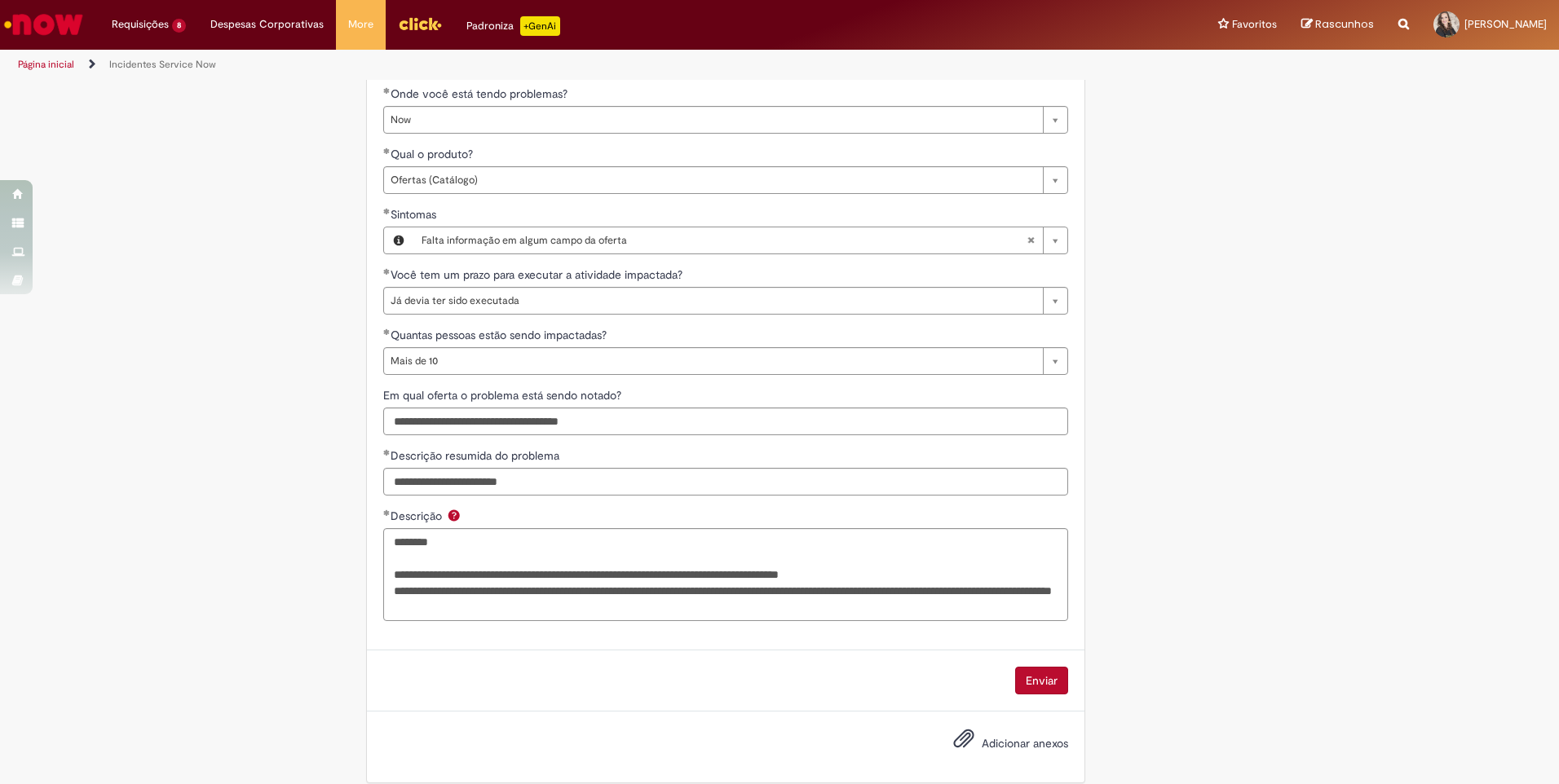 scroll, scrollTop: 803, scrollLeft: 0, axis: vertical 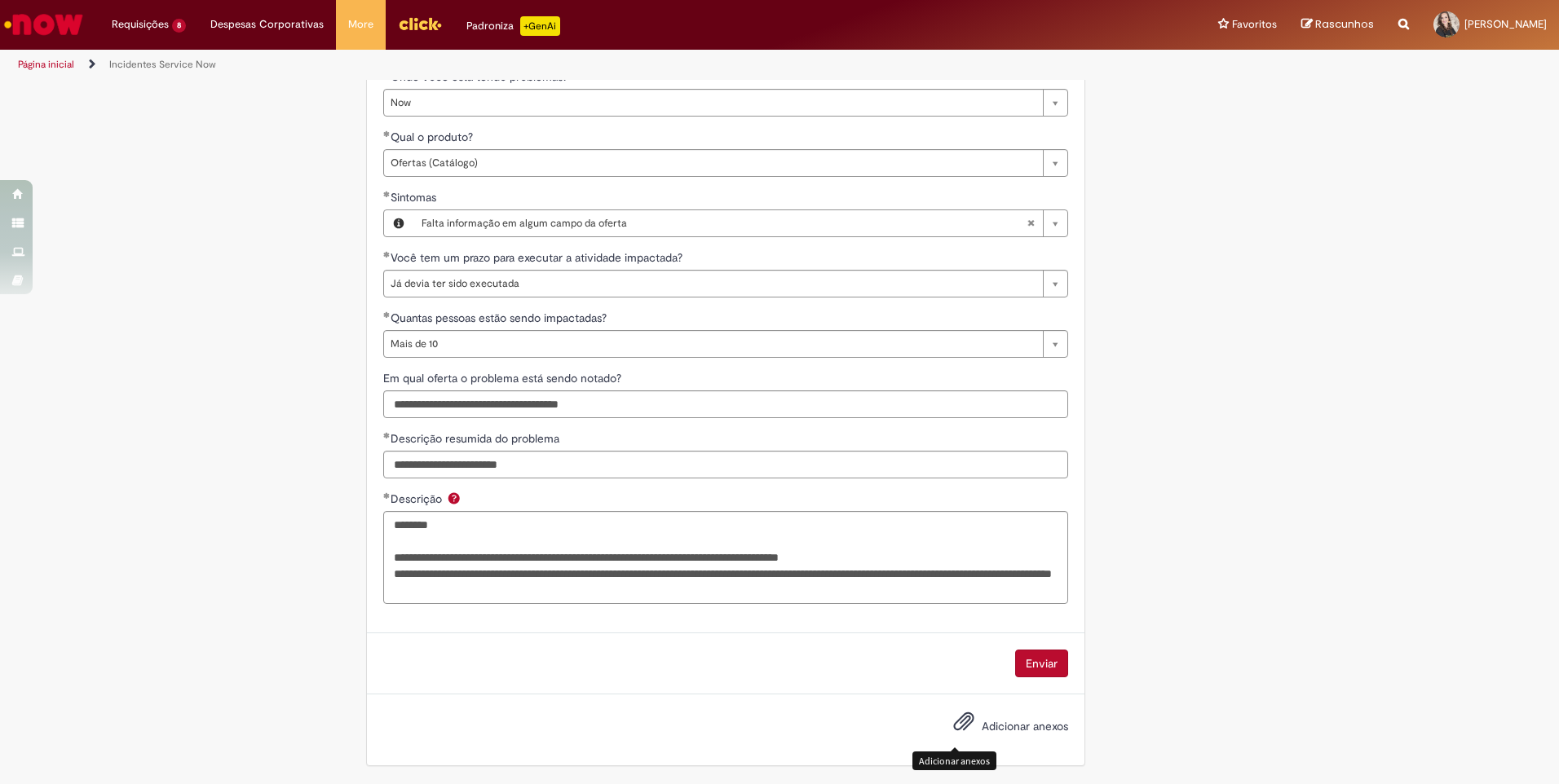 click on "Adicionar anexos" at bounding box center (1025, 727) 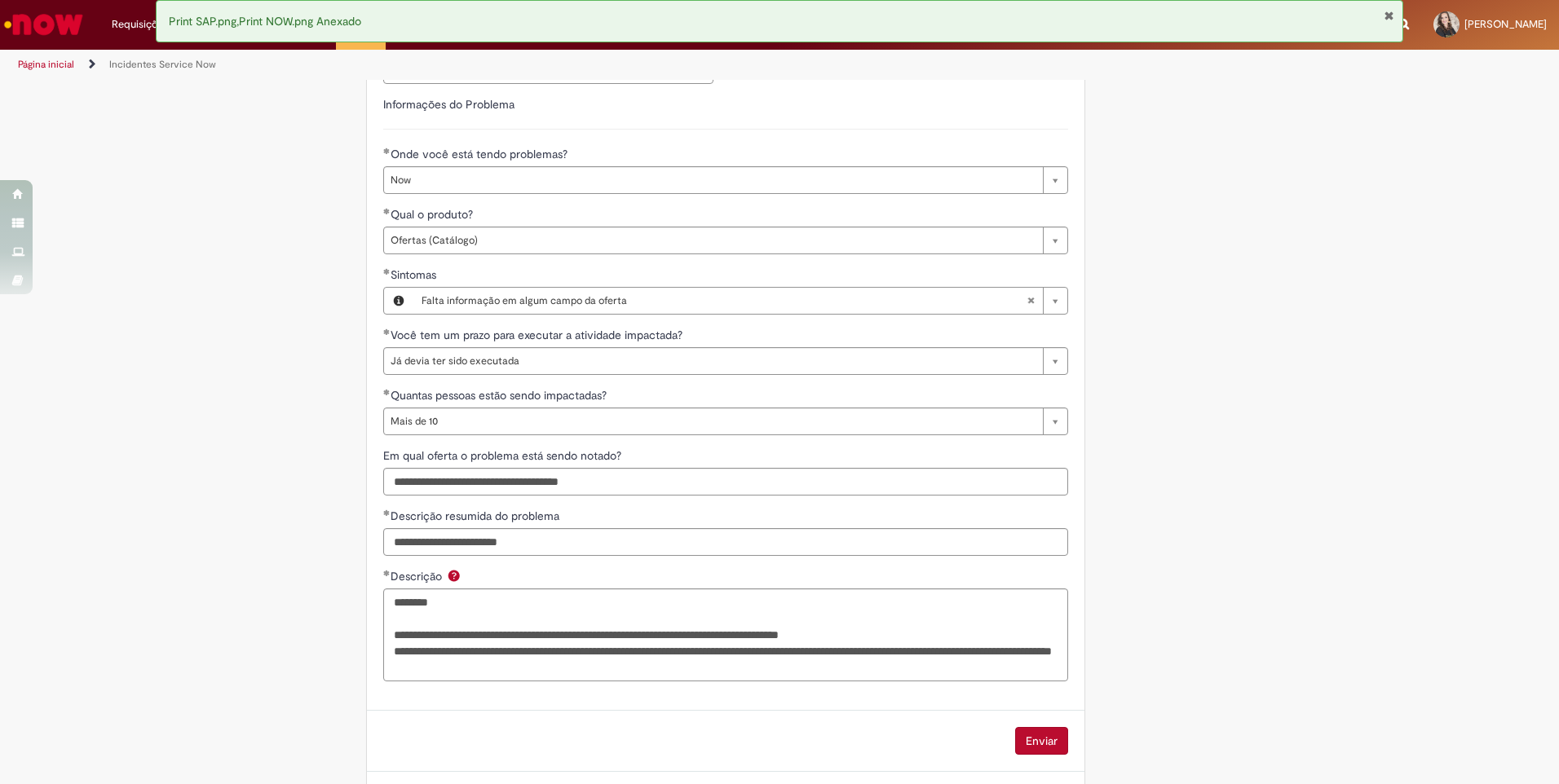 scroll, scrollTop: 911, scrollLeft: 0, axis: vertical 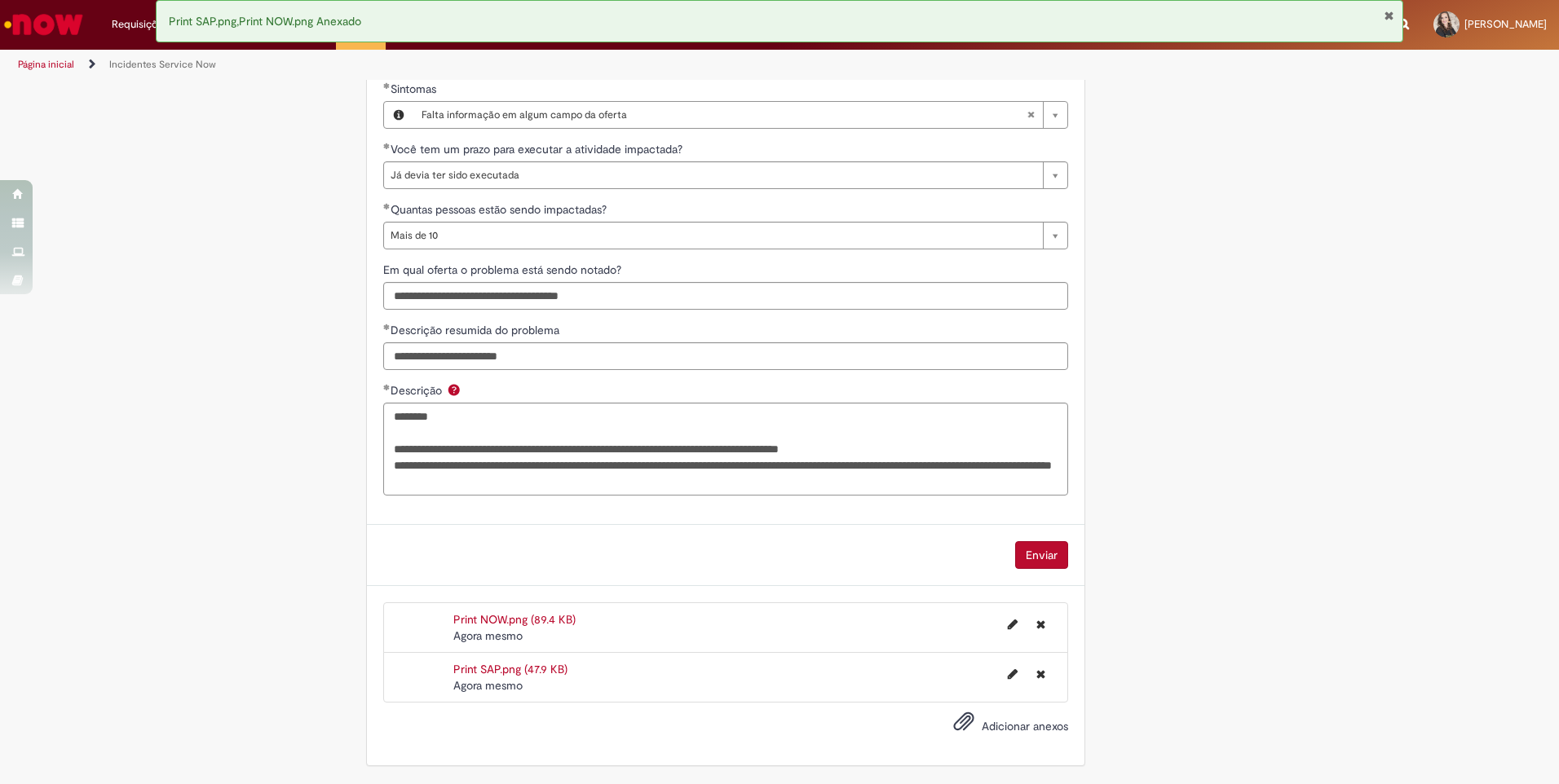 click on "Enviar" at bounding box center (1041, 555) 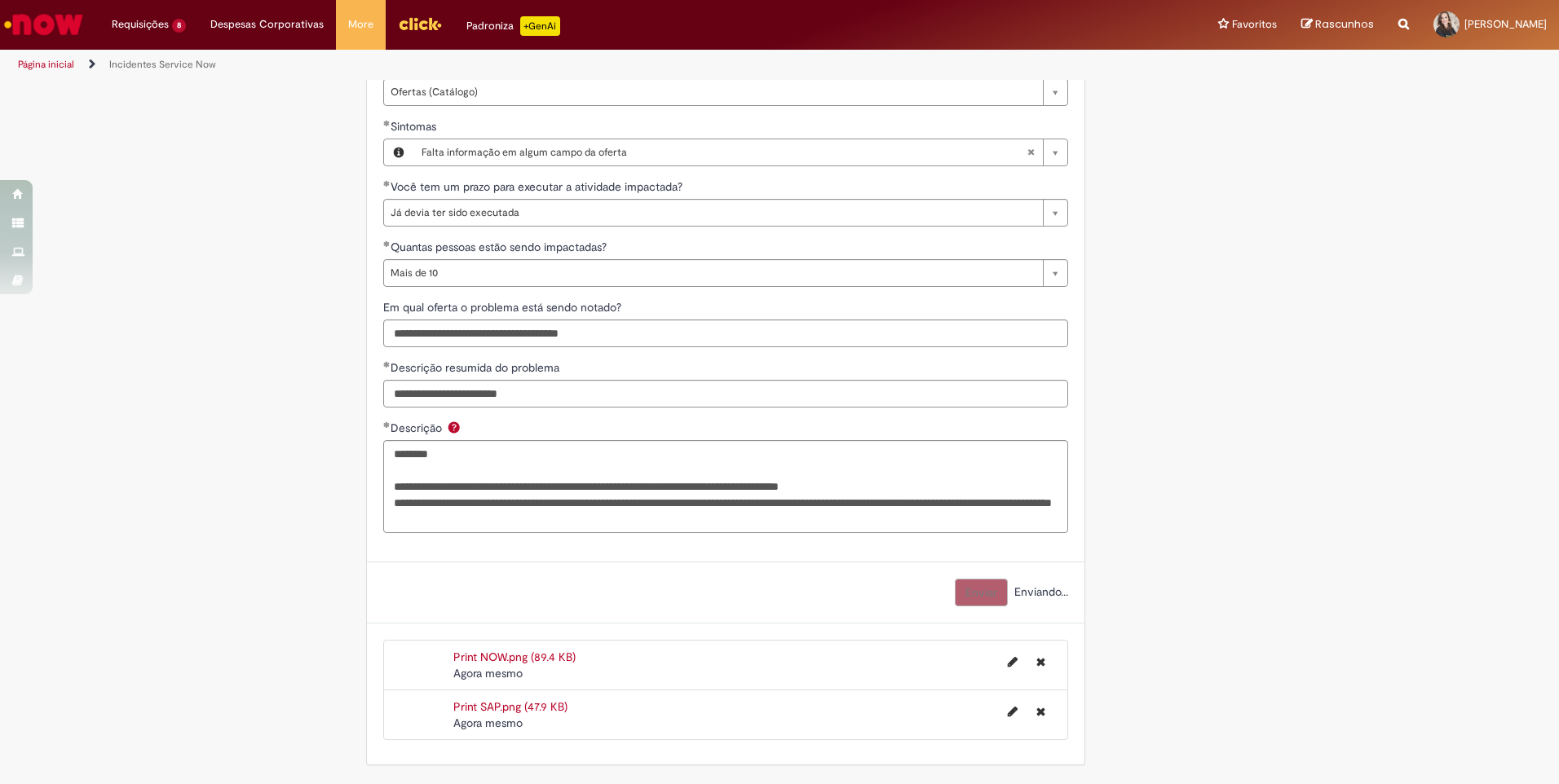 scroll, scrollTop: 874, scrollLeft: 0, axis: vertical 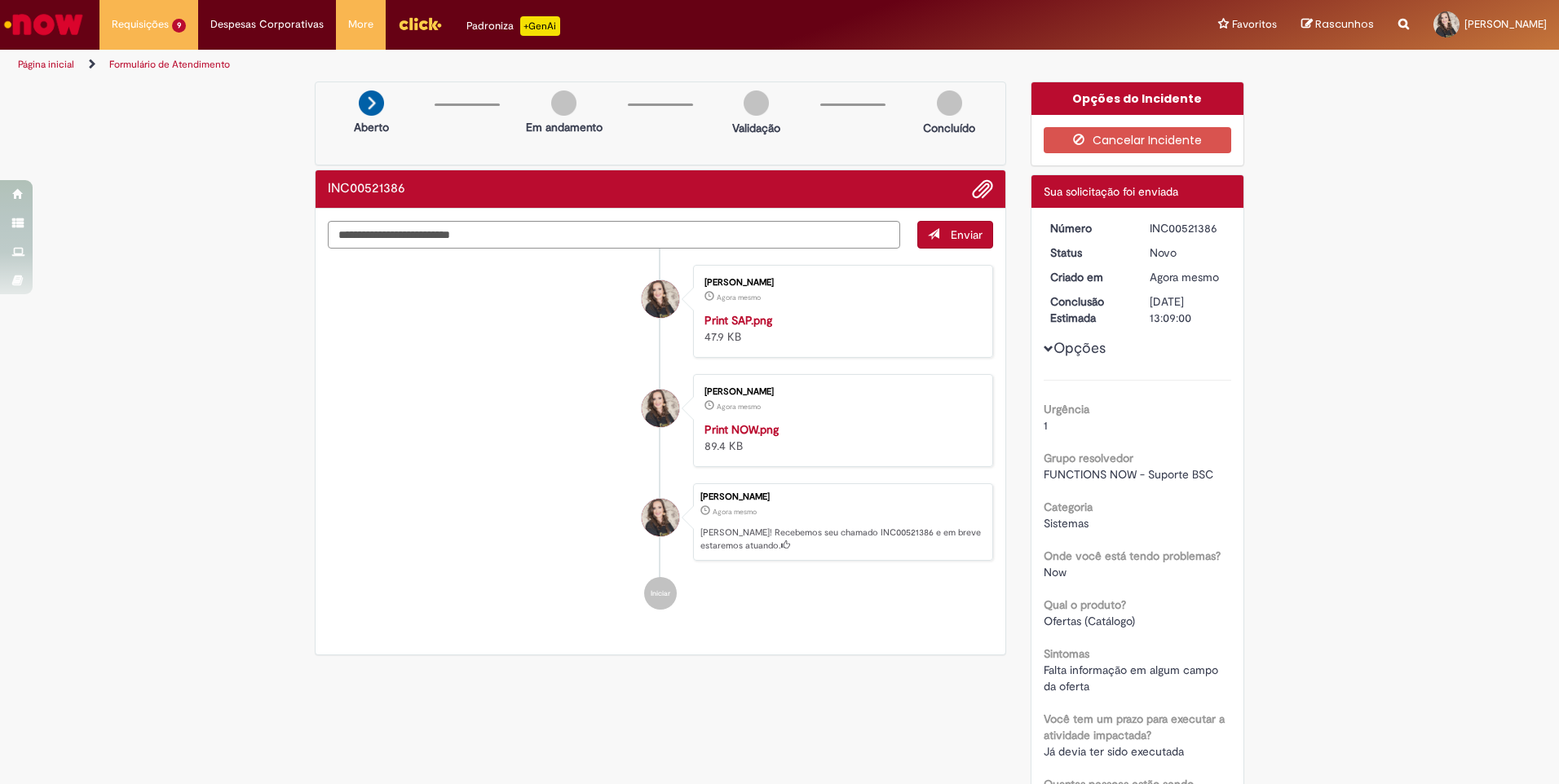 click on "Verificar Código de Barras
[GEOGRAPHIC_DATA]
Em andamento
Validação
Concluído
INC00521386
Enviar
[PERSON_NAME]
Agora mesmo Agora mesmo
Print SAP.png  47.9 KB
[PERSON_NAME]" at bounding box center (780, 783) 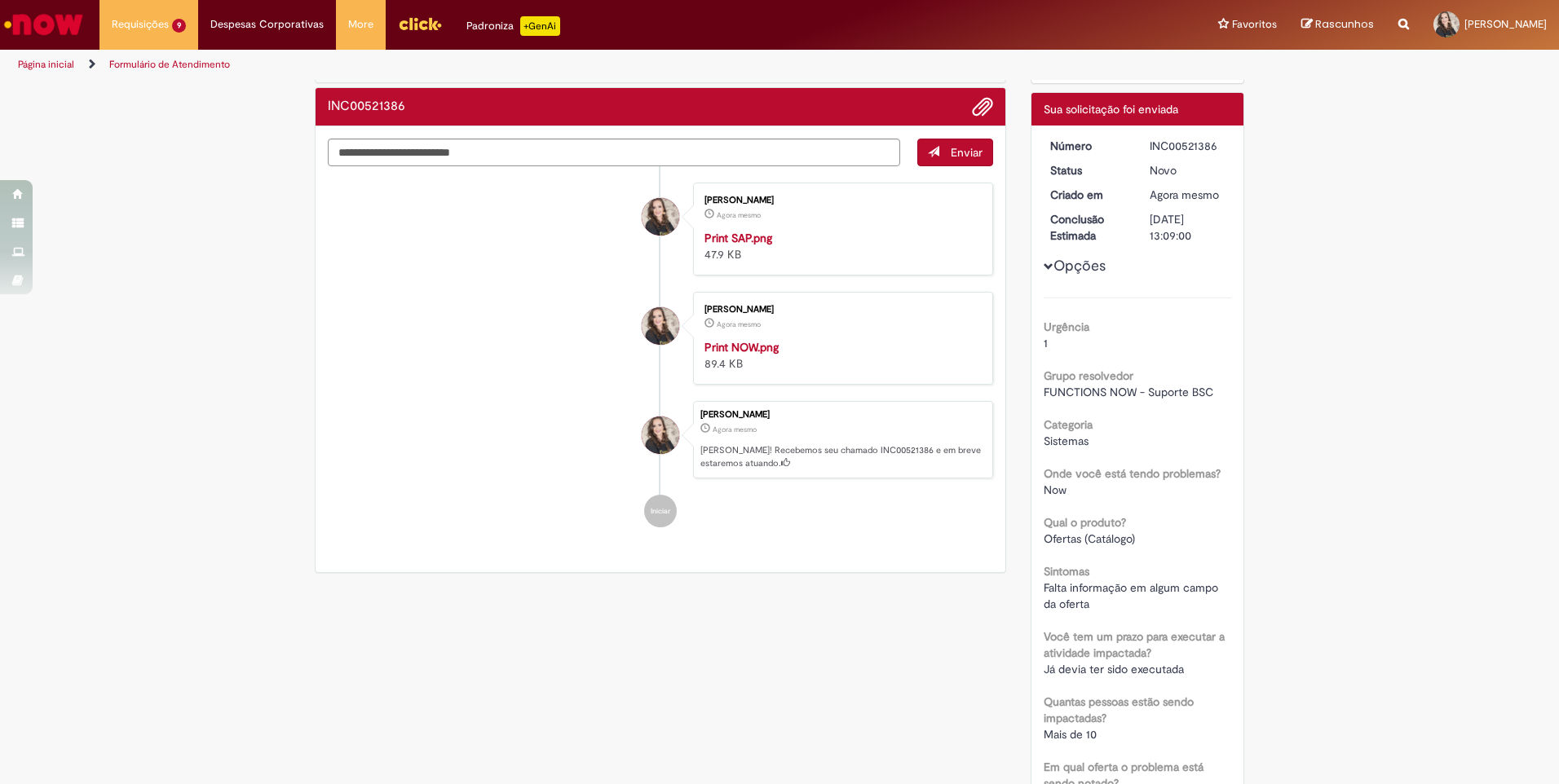 scroll, scrollTop: 0, scrollLeft: 0, axis: both 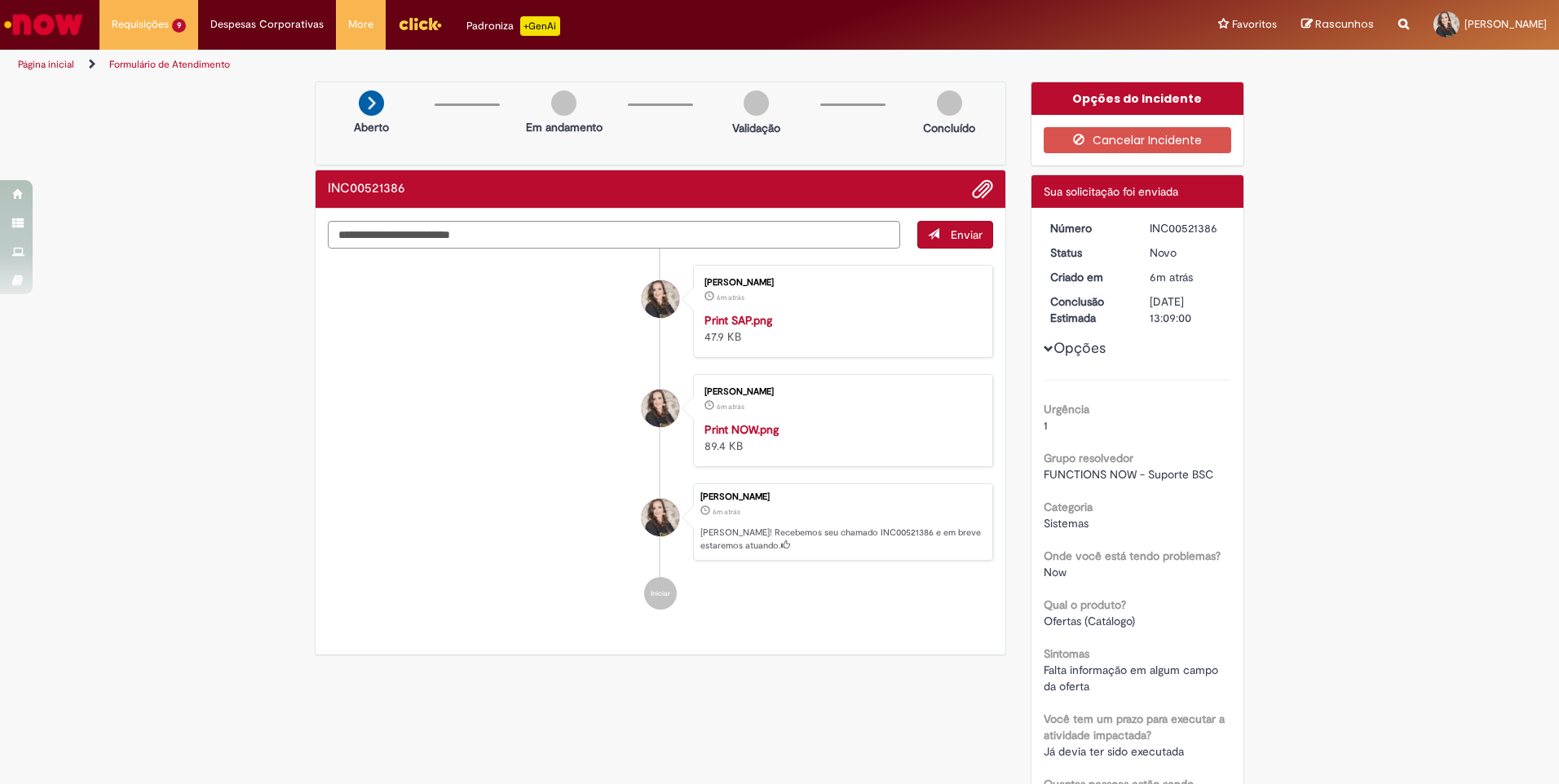 click on "Verificar Código de Barras
[GEOGRAPHIC_DATA]
Em andamento
Validação
Concluído
INC00521386
Enviar
[PERSON_NAME]
6m atrás 6 minutos atrás
Print SAP.png  47.9 KB
[PERSON_NAME]" at bounding box center [780, 783] 